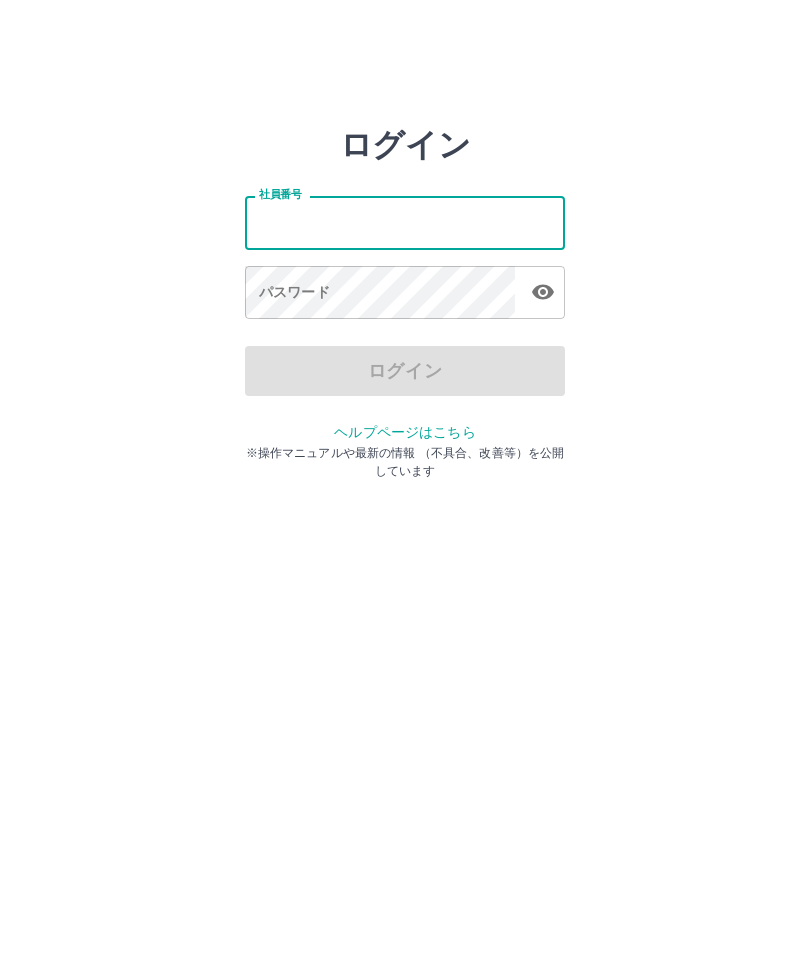 scroll, scrollTop: 0, scrollLeft: 0, axis: both 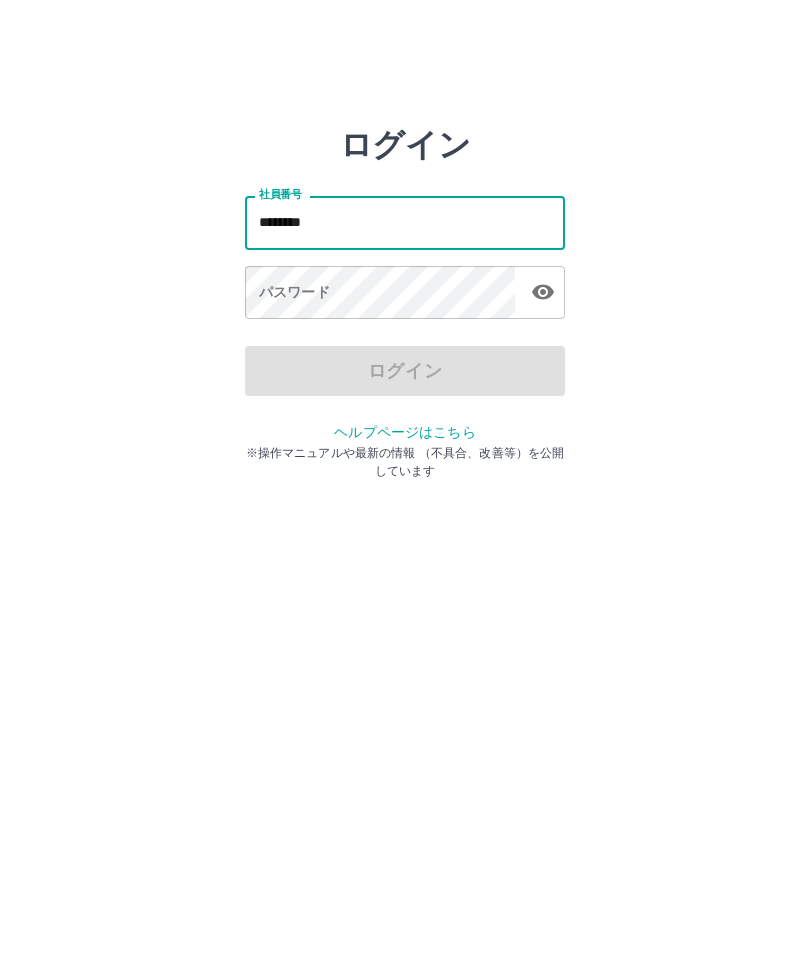 type on "*******" 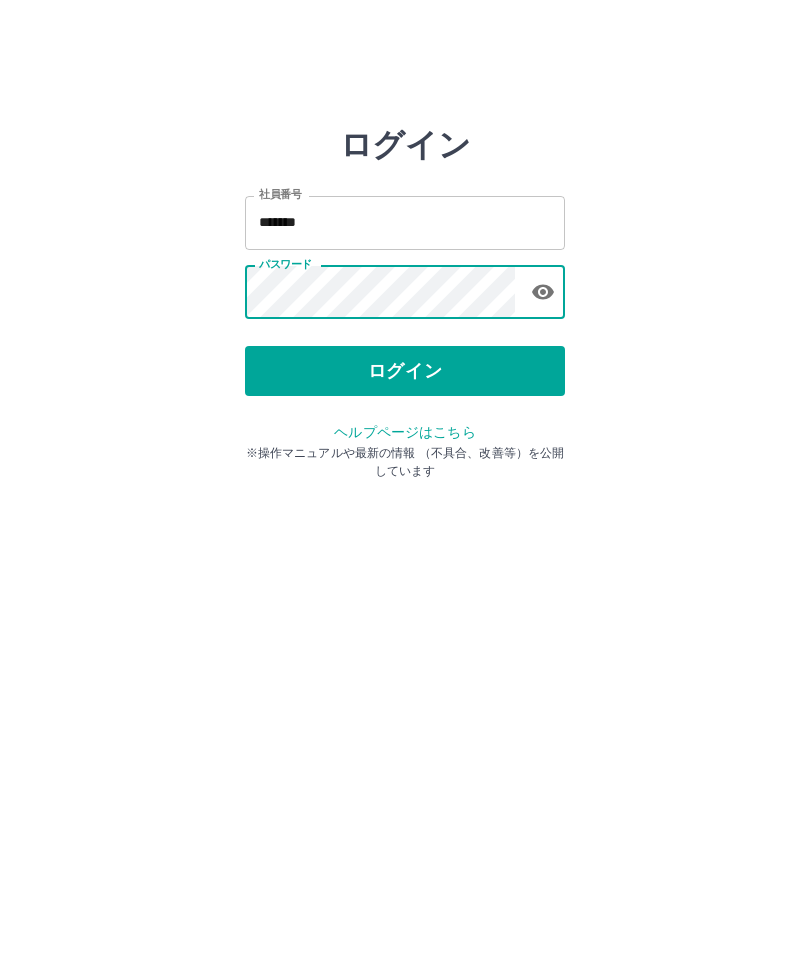 click on "ログイン" at bounding box center (405, 371) 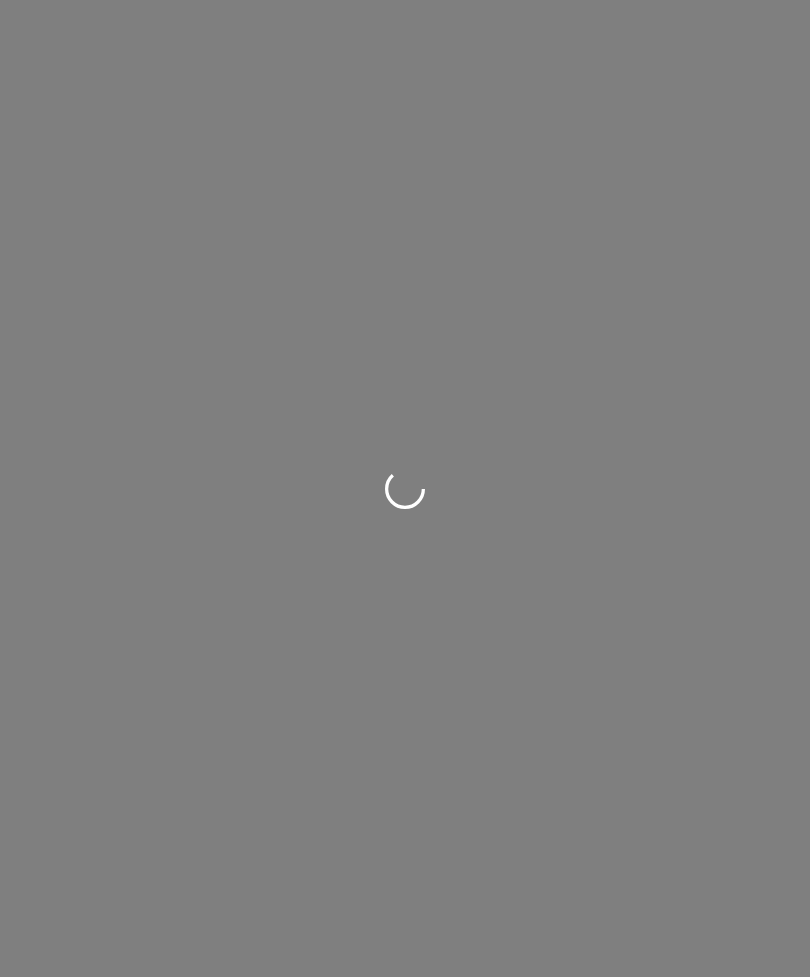 scroll, scrollTop: 0, scrollLeft: 0, axis: both 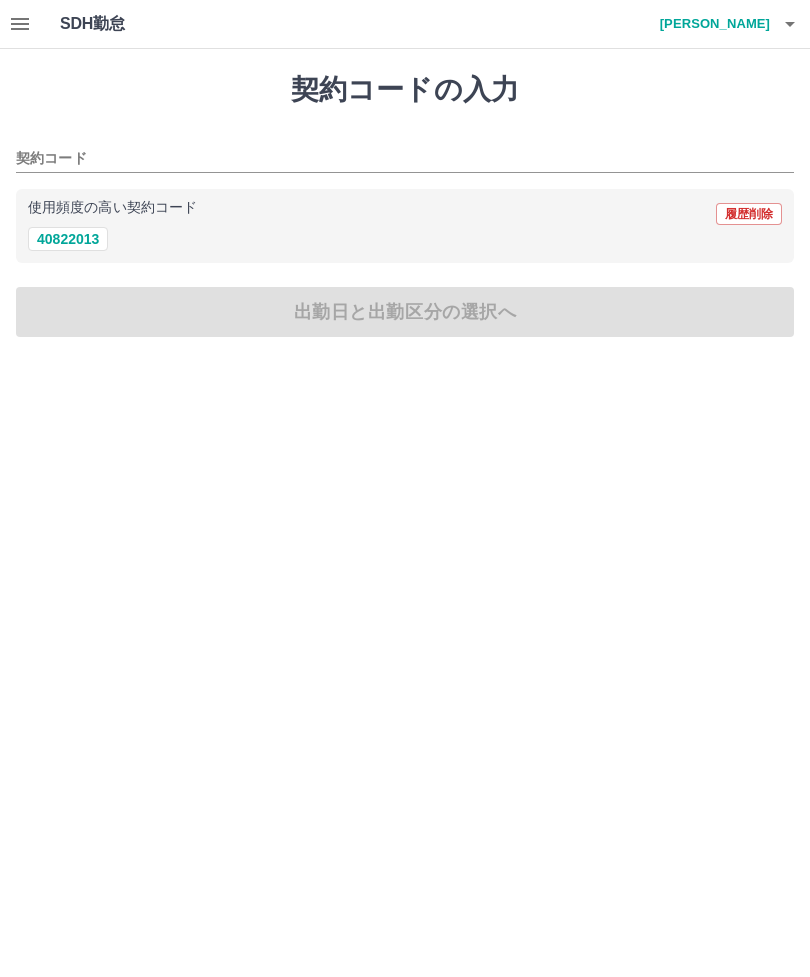 click on "40822013" at bounding box center [68, 239] 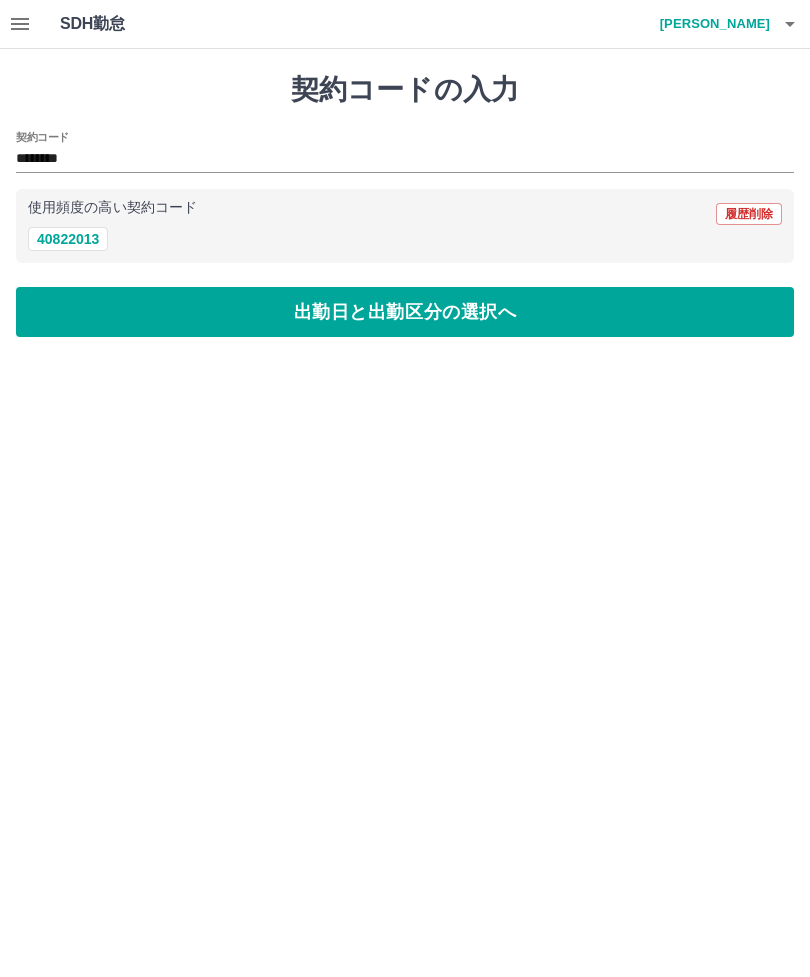 click on "出勤日と出勤区分の選択へ" at bounding box center (405, 312) 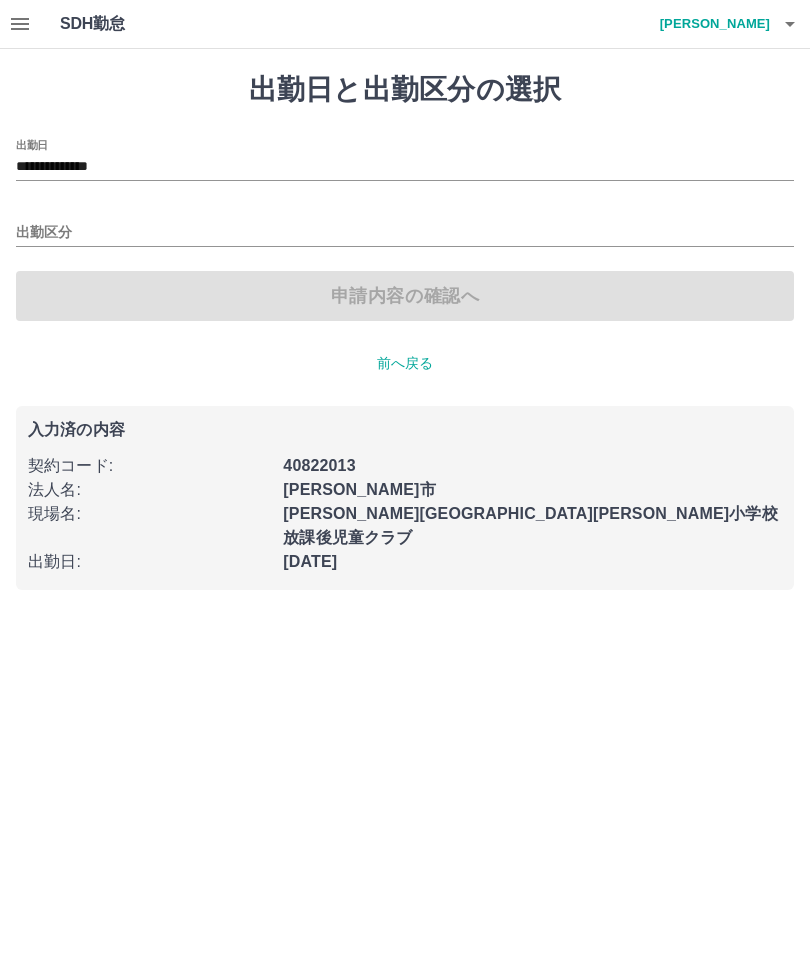 click on "出勤区分" at bounding box center (405, 233) 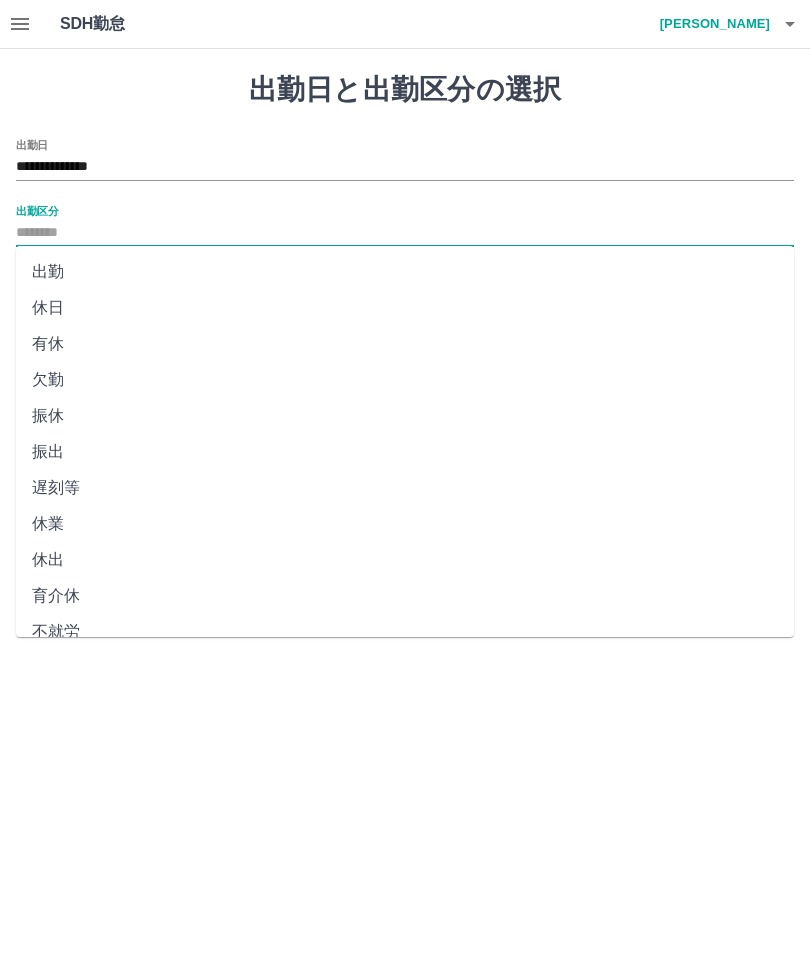 click on "出勤" at bounding box center [405, 272] 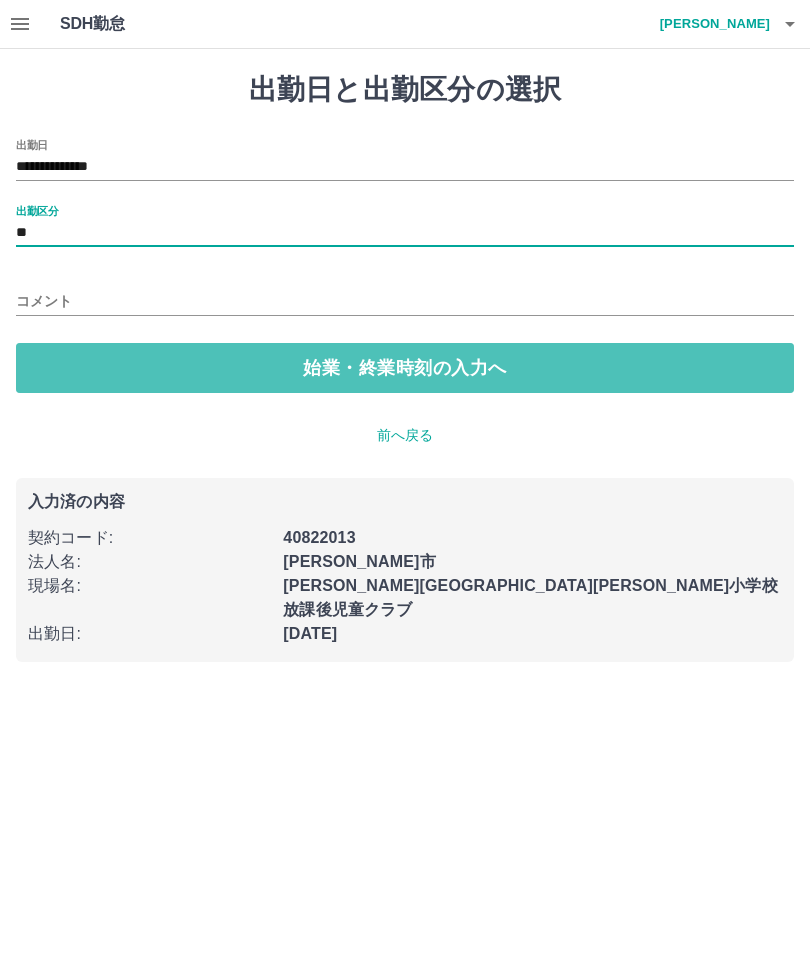 click on "始業・終業時刻の入力へ" at bounding box center (405, 368) 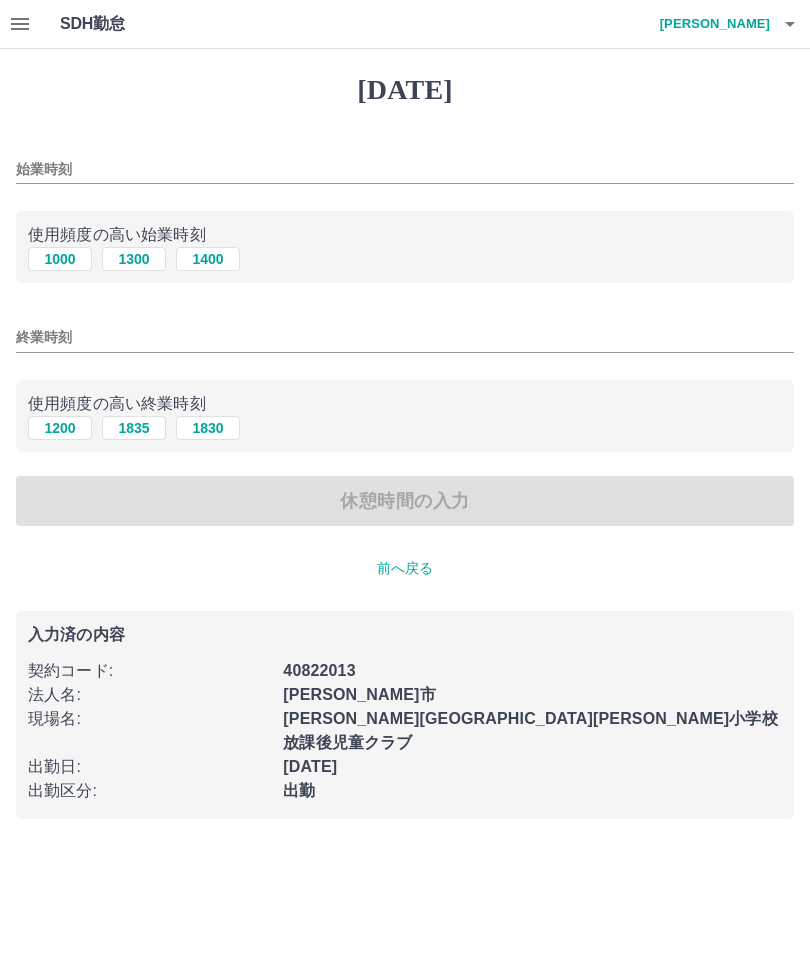 click on "1300" at bounding box center (134, 259) 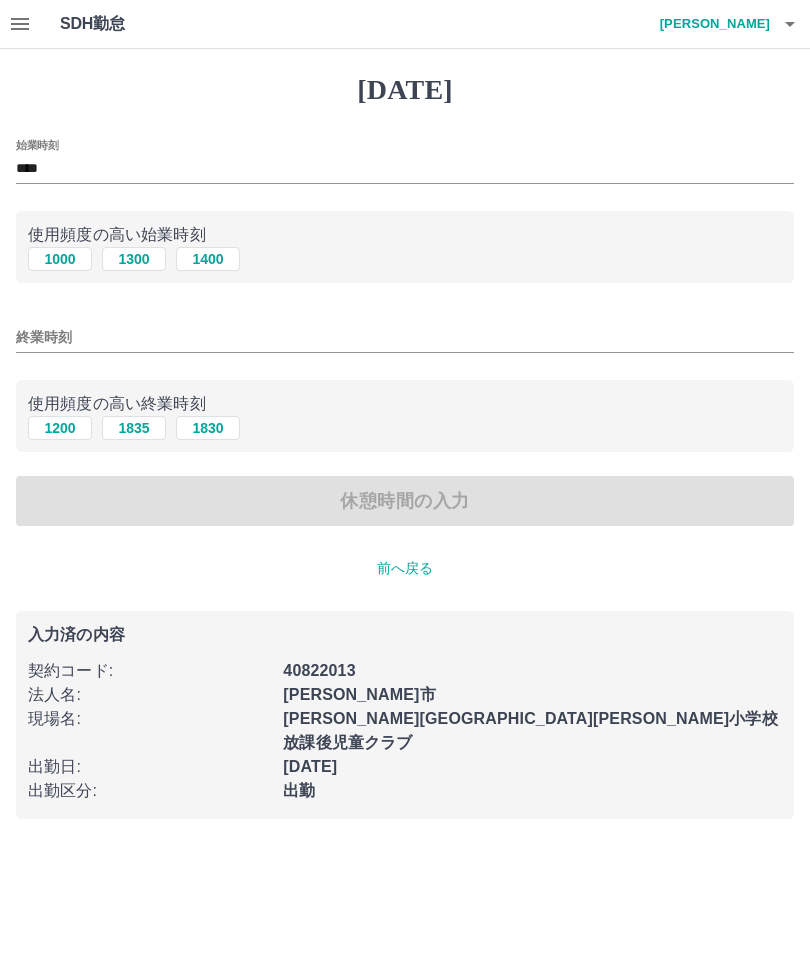 click on "終業時刻" at bounding box center (405, 337) 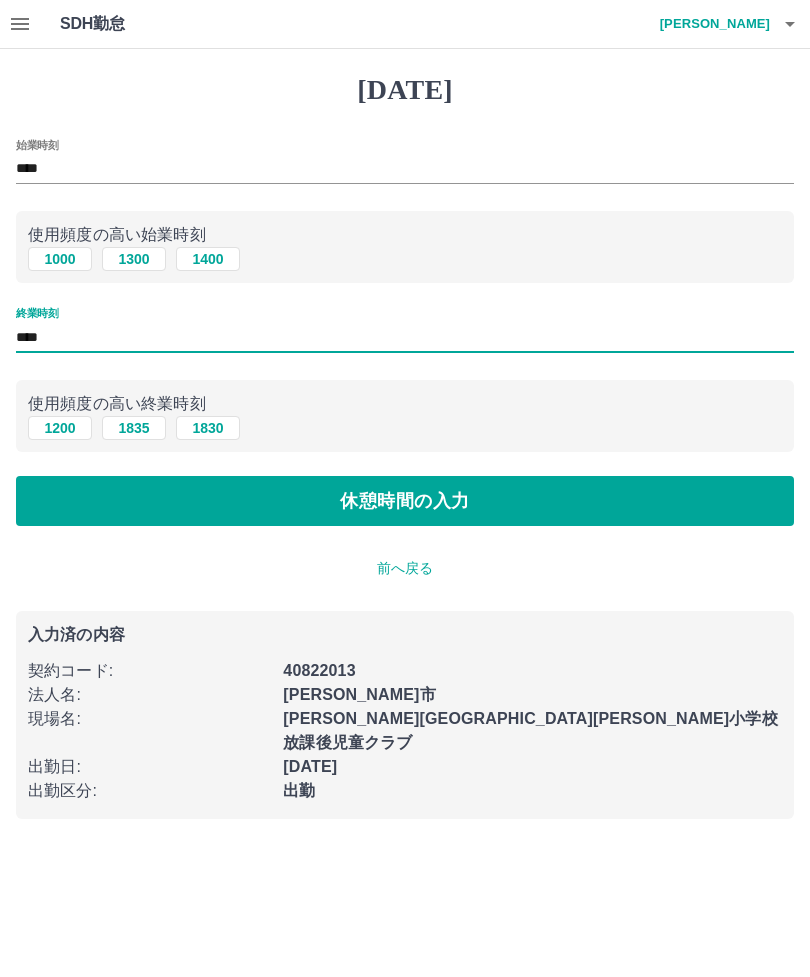 type on "****" 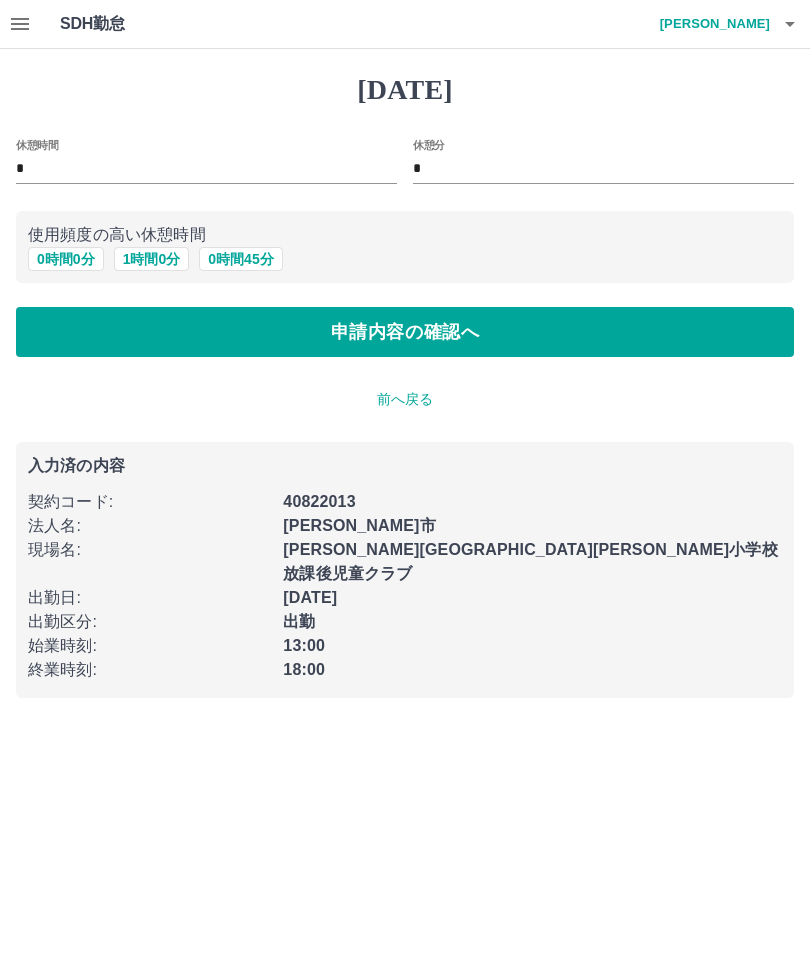 click on "申請内容の確認へ" at bounding box center [405, 332] 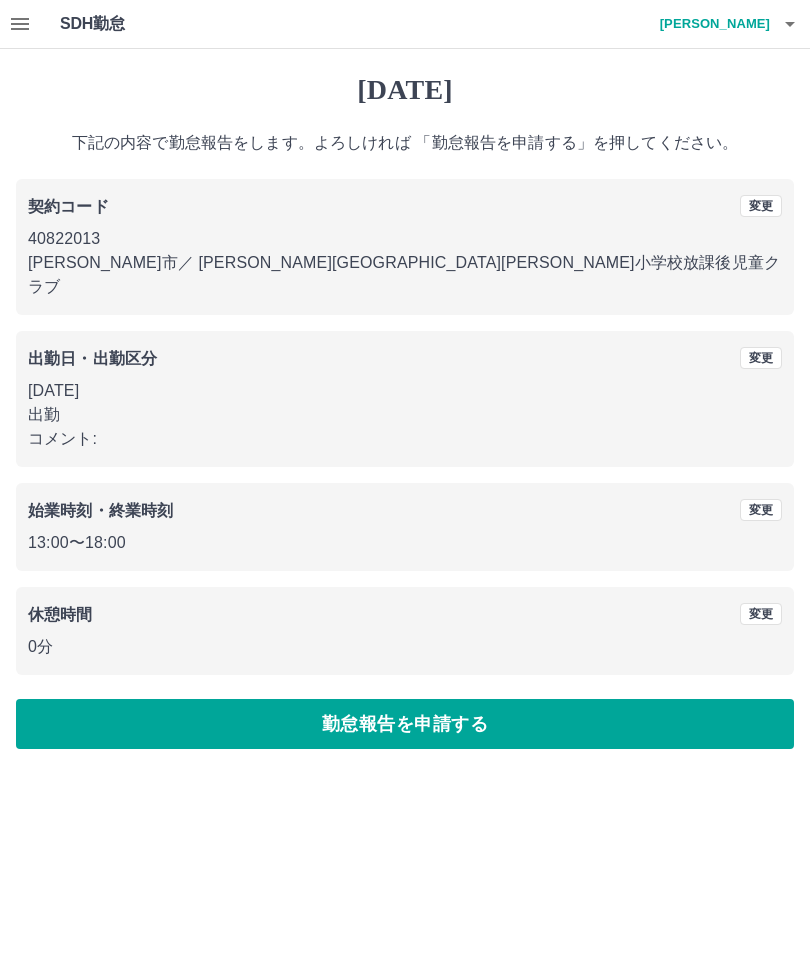 click on "勤怠報告を申請する" at bounding box center (405, 724) 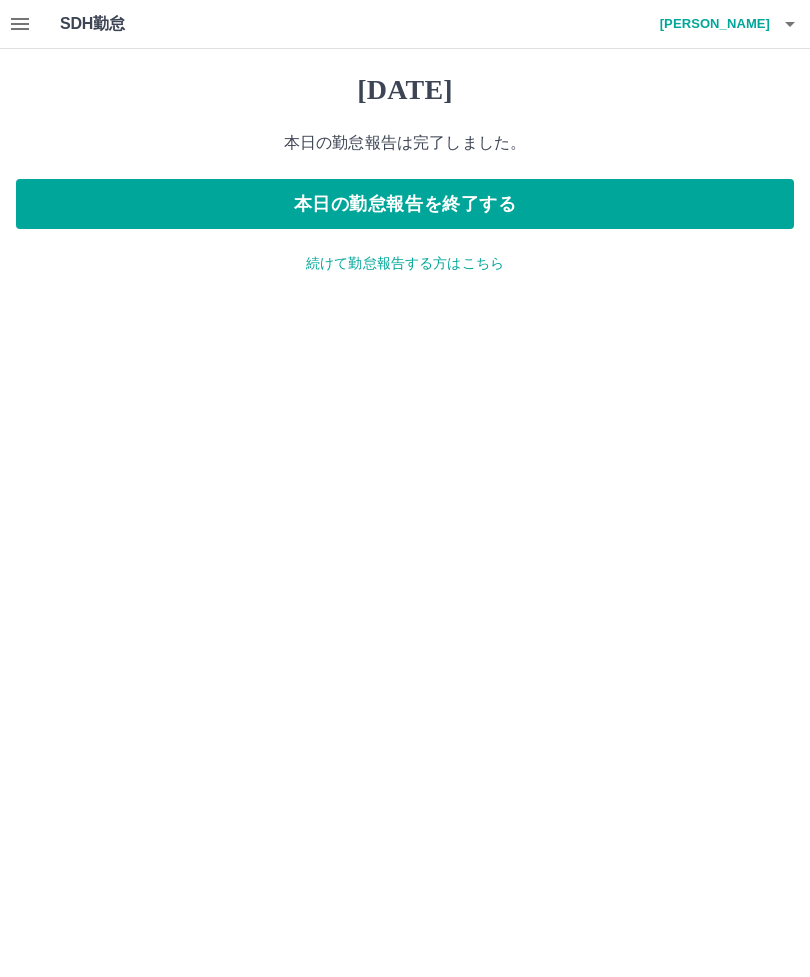 click on "続けて勤怠報告する方はこちら" at bounding box center [405, 263] 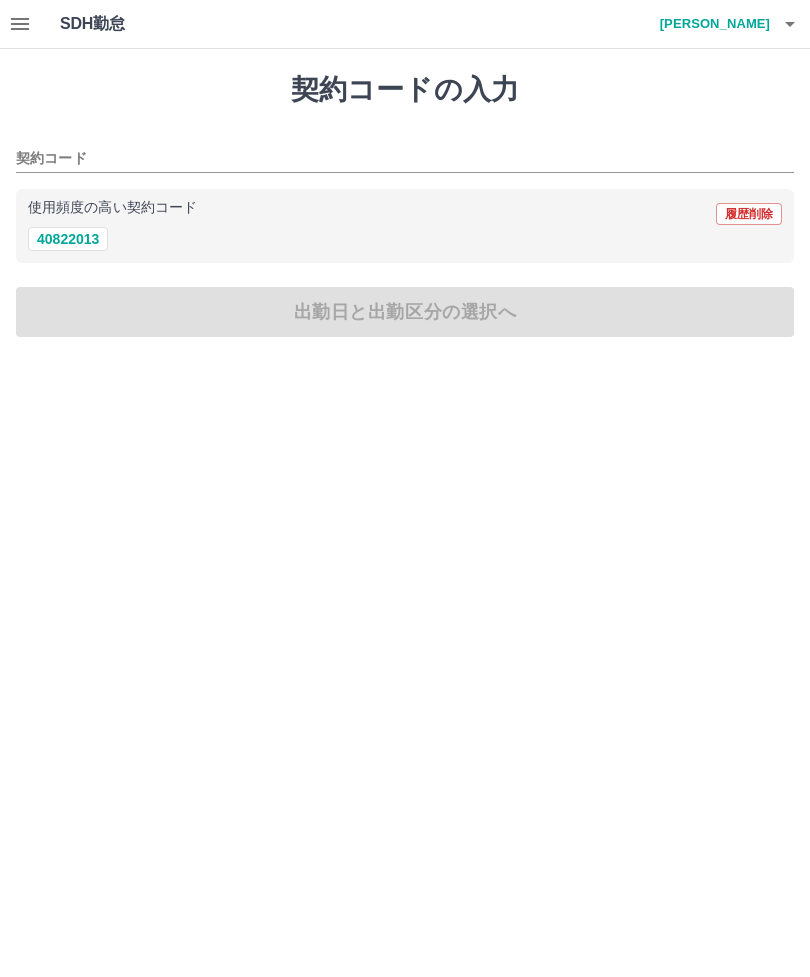 click on "40822013" at bounding box center [68, 239] 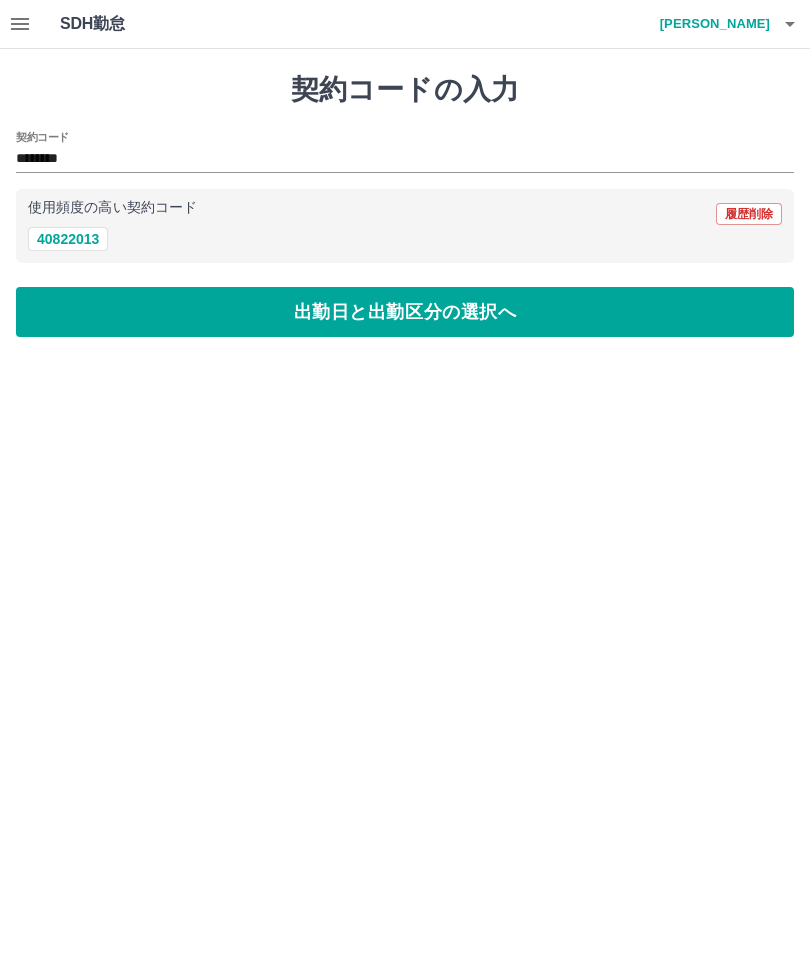 click on "出勤日と出勤区分の選択へ" at bounding box center [405, 312] 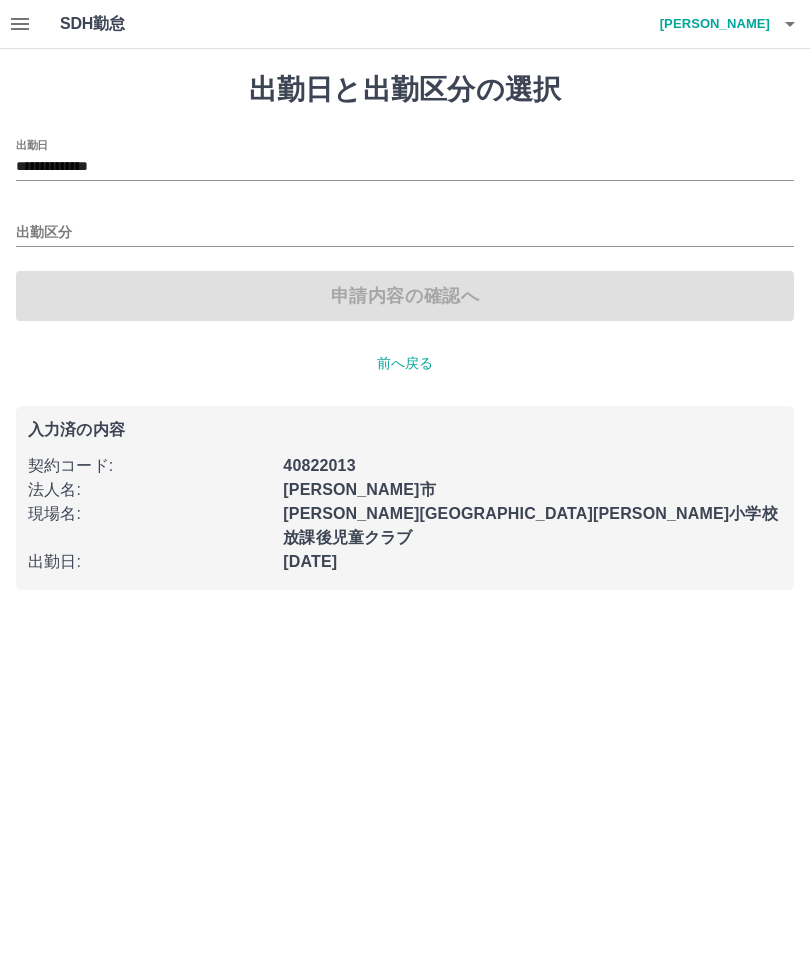 click on "出勤区分" at bounding box center [405, 233] 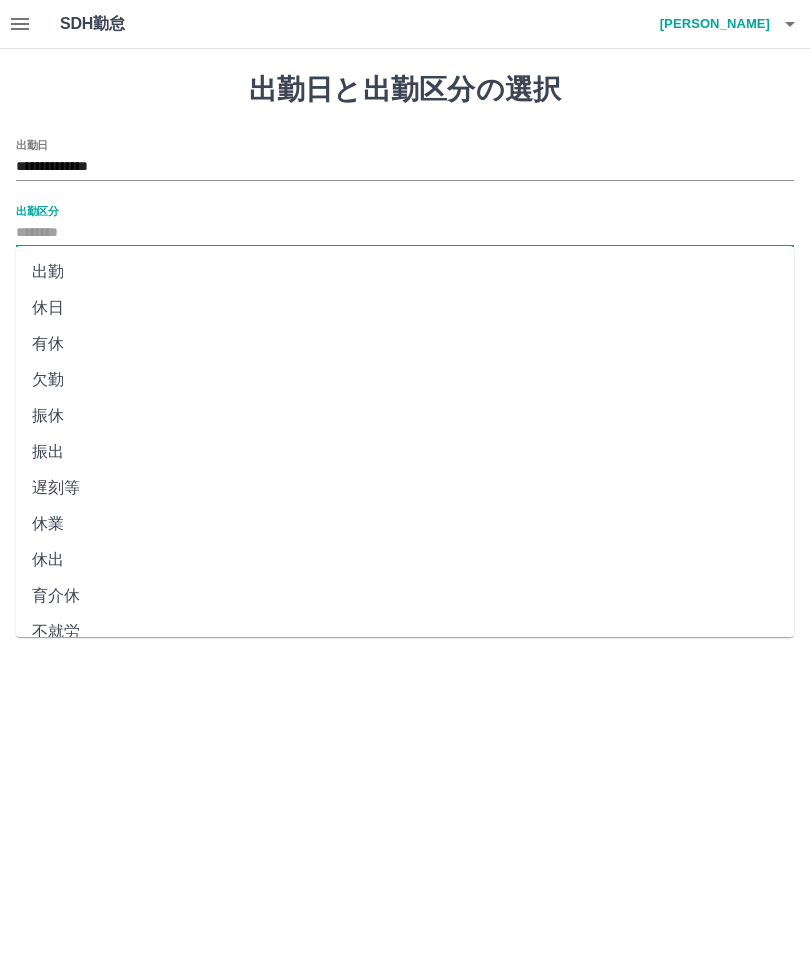 click on "出勤" at bounding box center [405, 272] 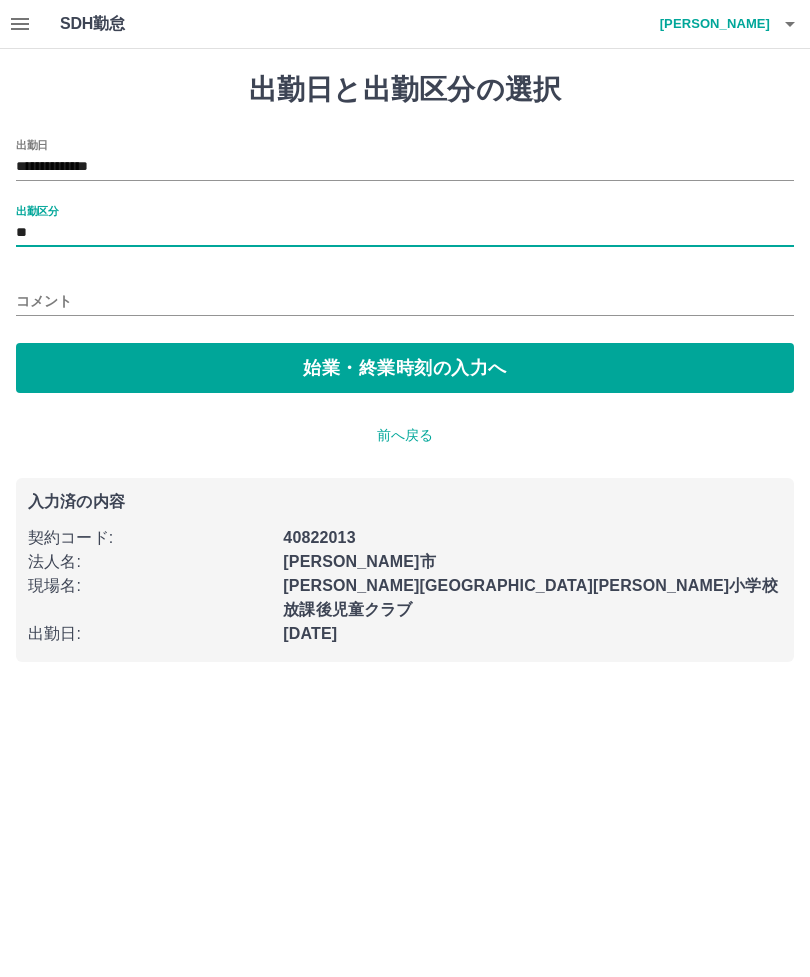 click on "始業・終業時刻の入力へ" at bounding box center (405, 368) 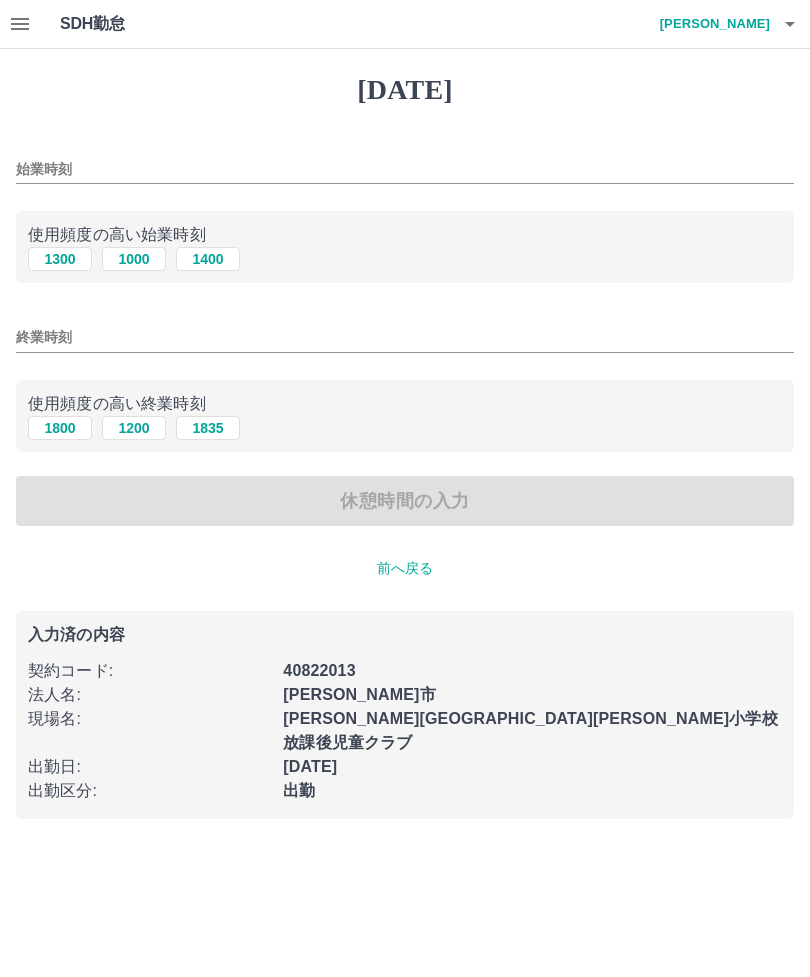 click on "1000" at bounding box center (134, 259) 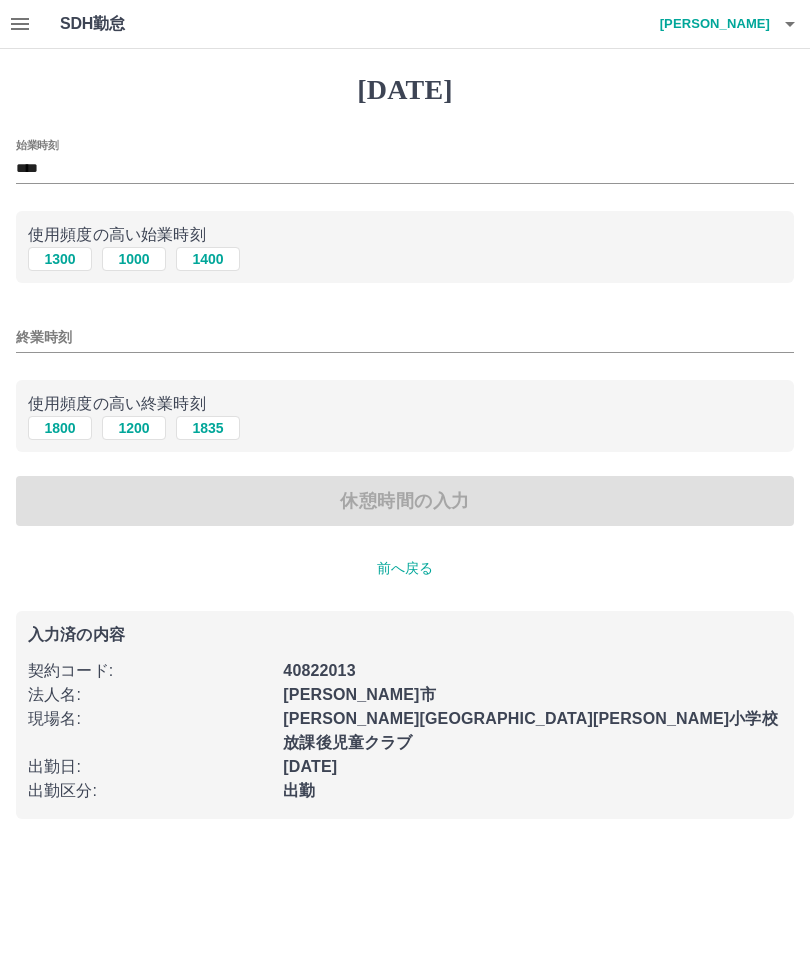 click on "1200" at bounding box center (134, 428) 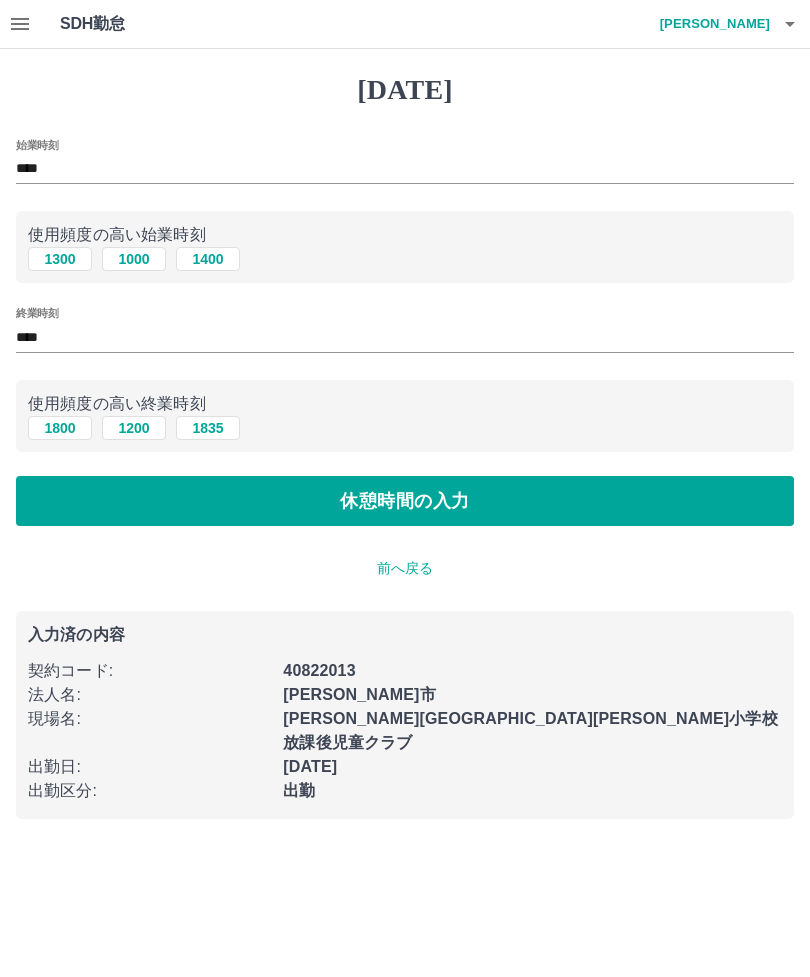 click on "休憩時間の入力" at bounding box center (405, 501) 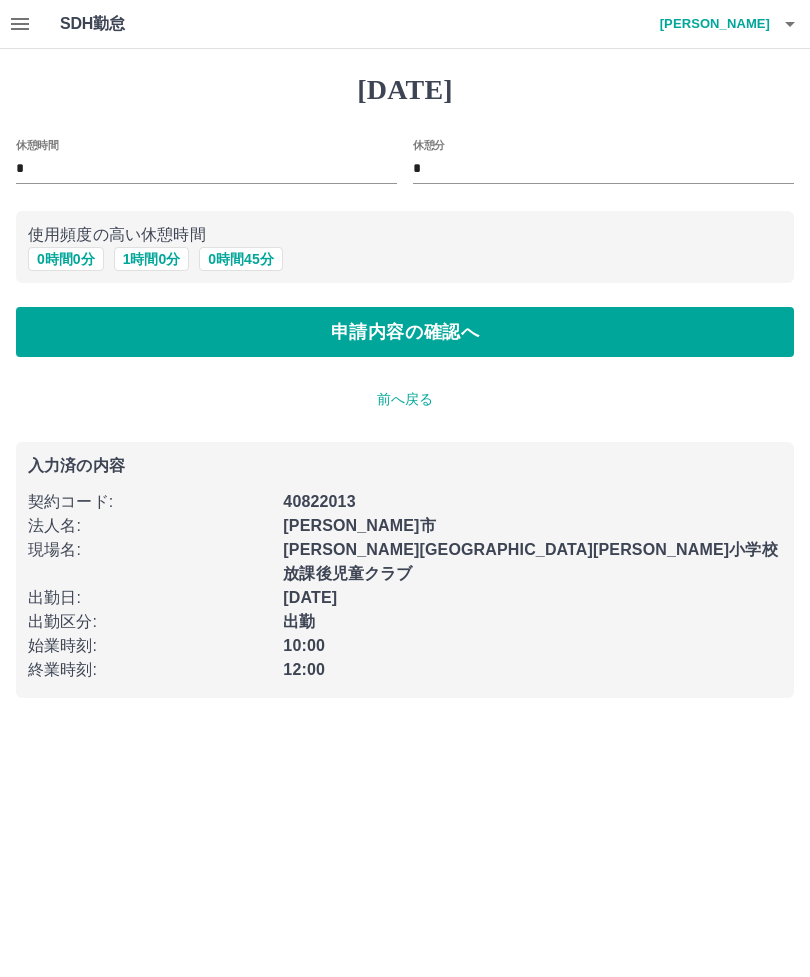 click on "申請内容の確認へ" at bounding box center [405, 332] 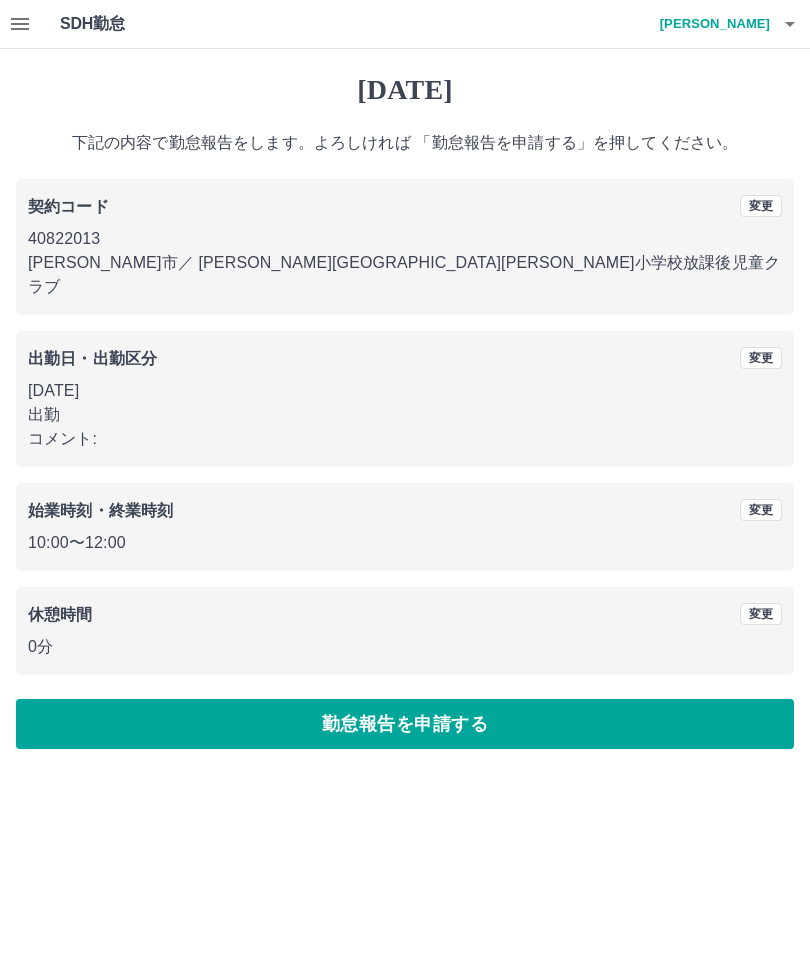 click on "勤怠報告を申請する" at bounding box center [405, 724] 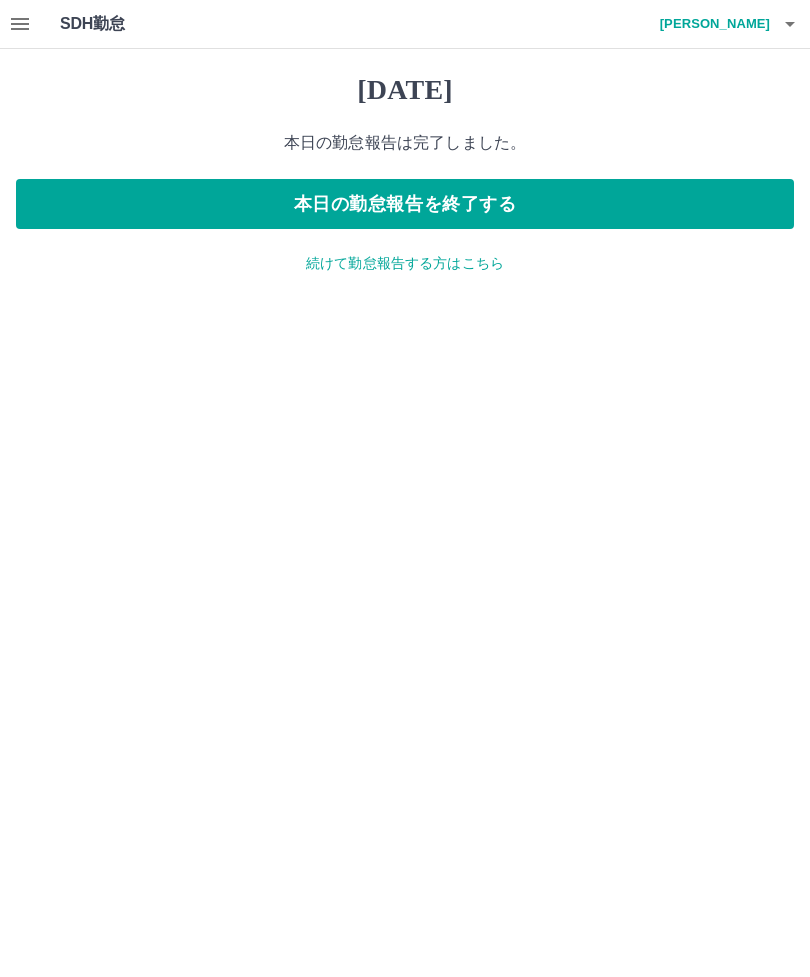 click at bounding box center (790, 24) 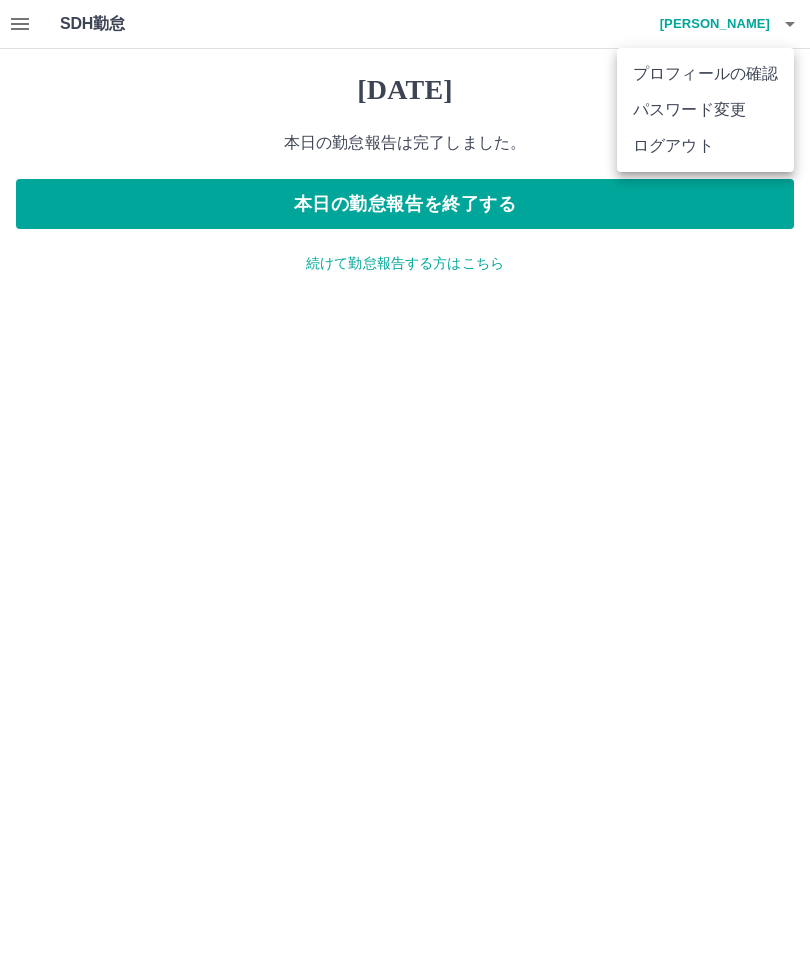click on "ログアウト" at bounding box center (705, 146) 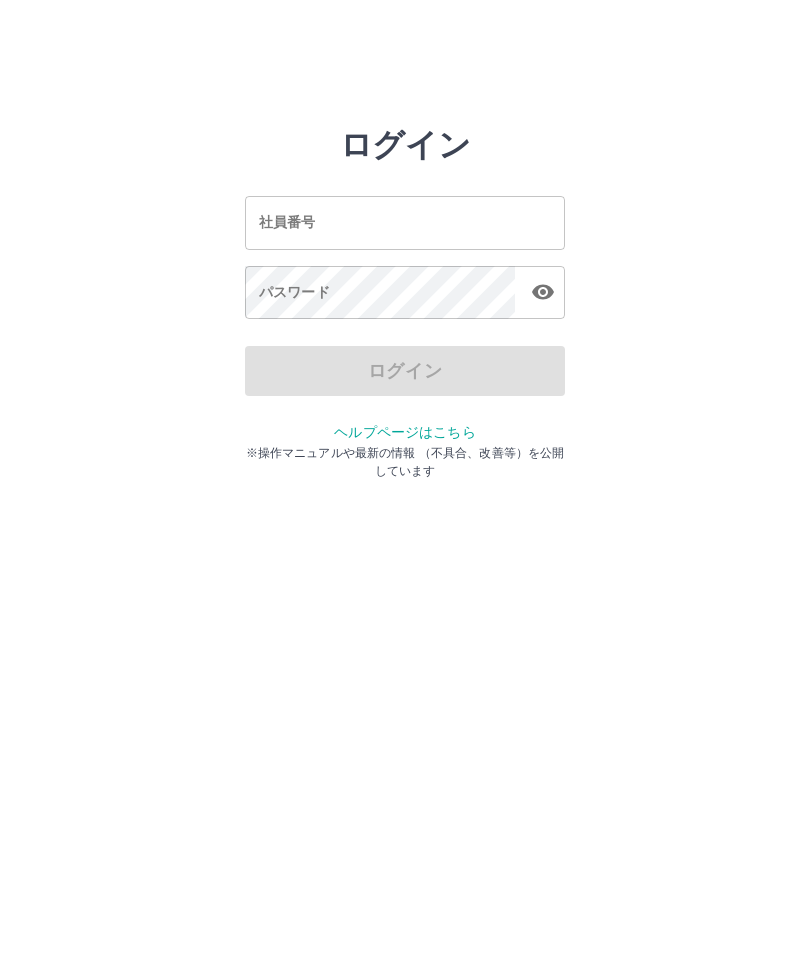 scroll, scrollTop: 0, scrollLeft: 0, axis: both 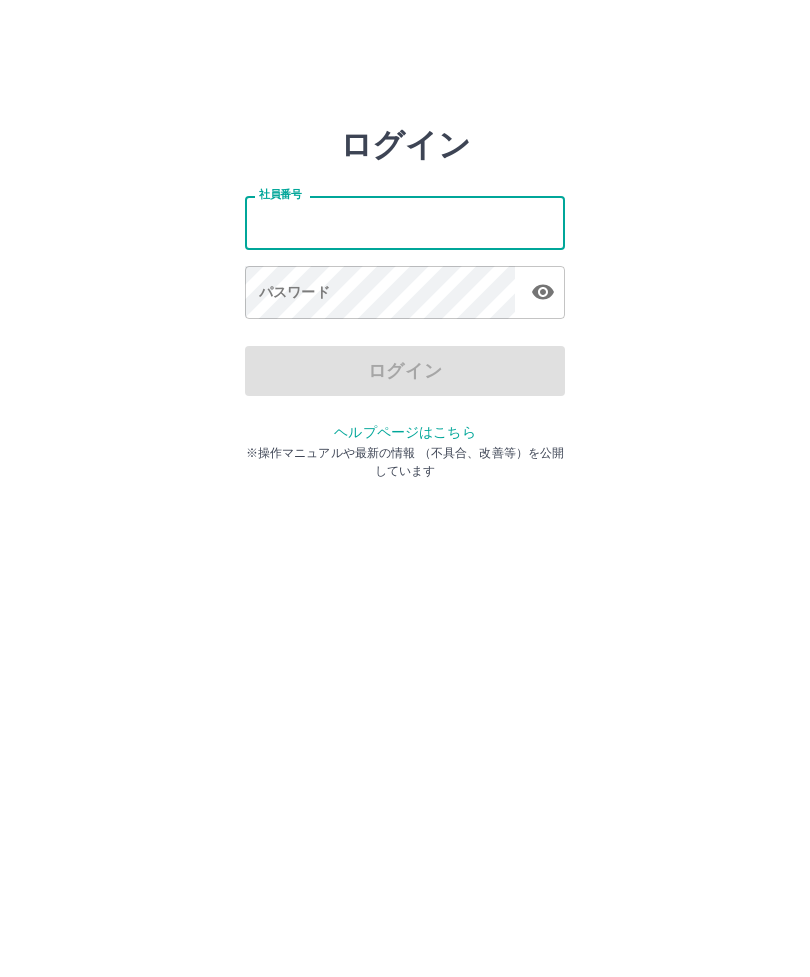 click on "ログイン 社員番号 社員番号 パスワード パスワード ログイン ヘルプページはこちら ※操作マニュアルや最新の情報 （不具合、改善等）を公開しています" at bounding box center [405, 223] 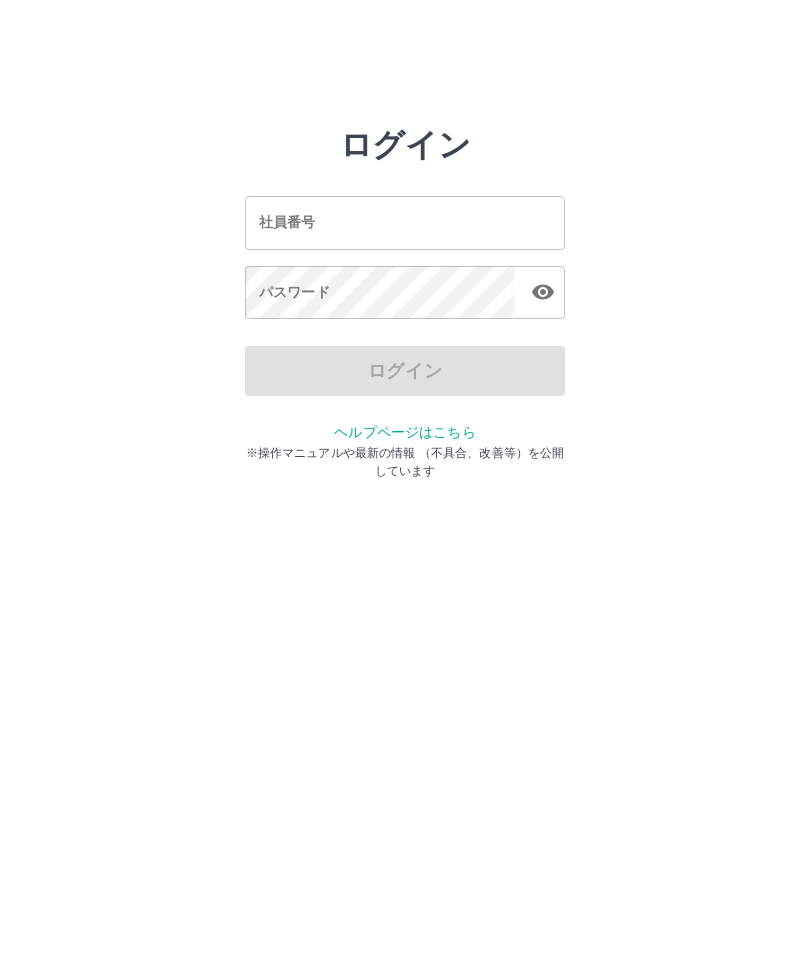 click on "社員番号" at bounding box center (405, 222) 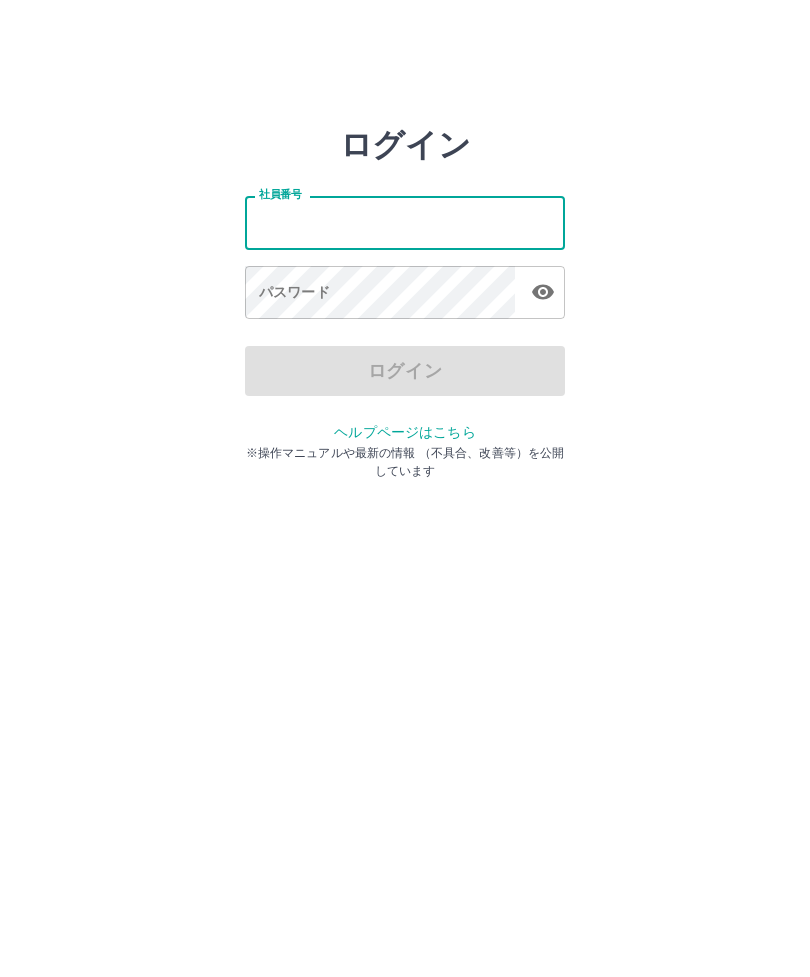 click on "ログイン 社員番号 社員番号 パスワード パスワード ログイン ヘルプページはこちら ※操作マニュアルや最新の情報 （不具合、改善等）を公開しています" at bounding box center [405, 223] 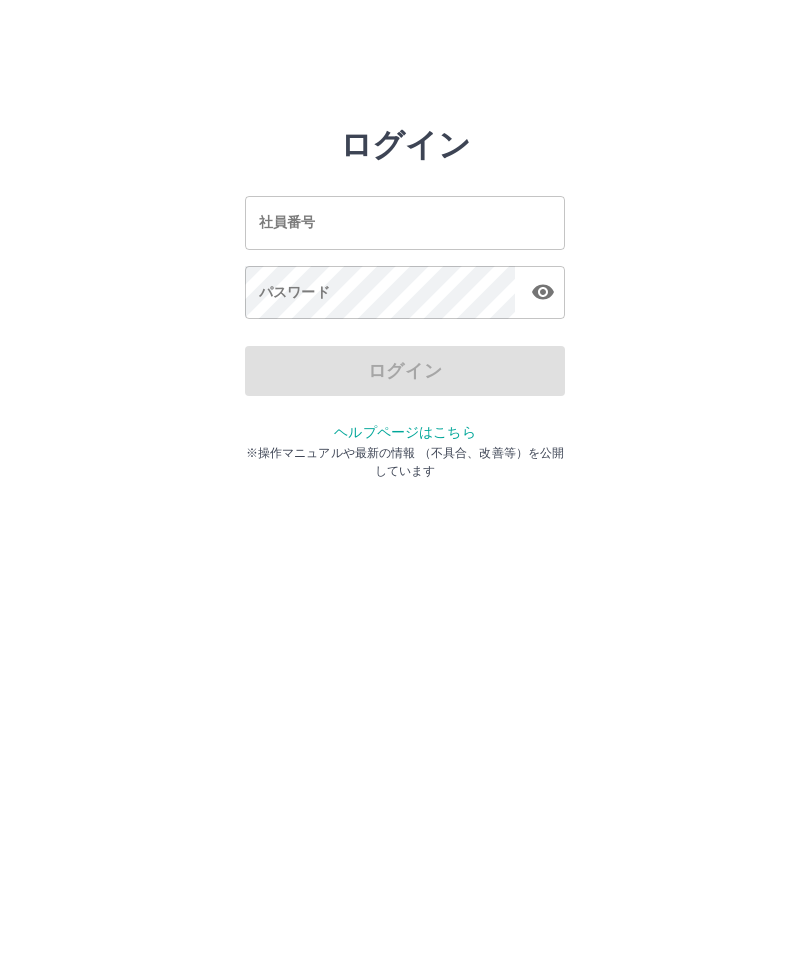 click on "社員番号" at bounding box center [405, 222] 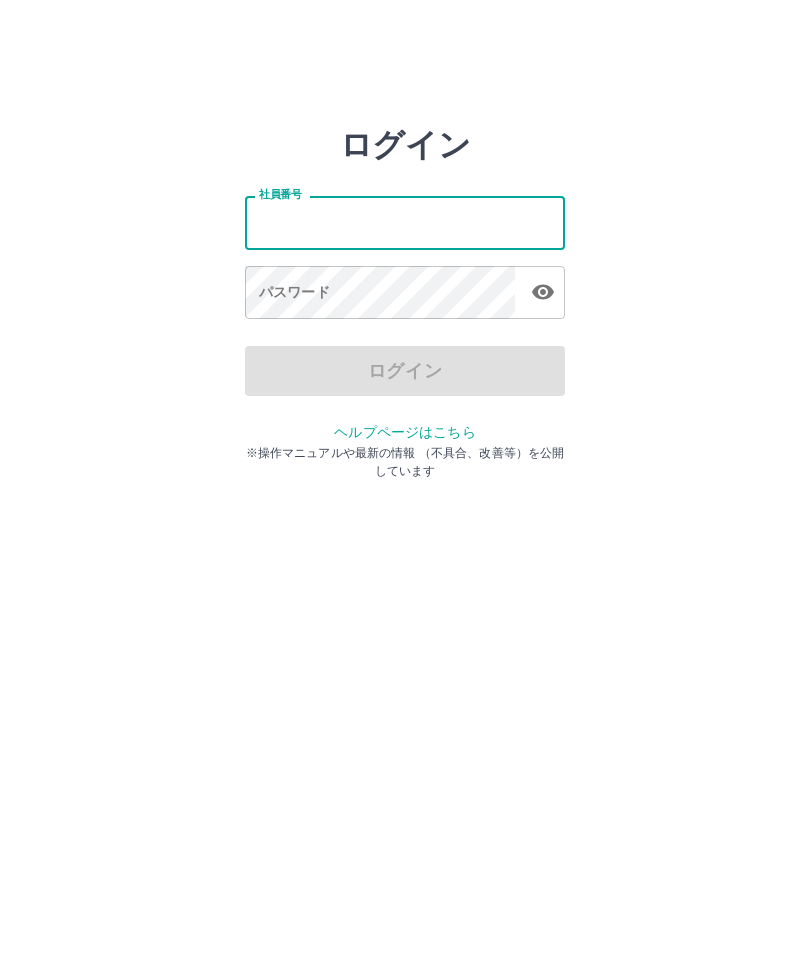 click on "社員番号" at bounding box center (405, 222) 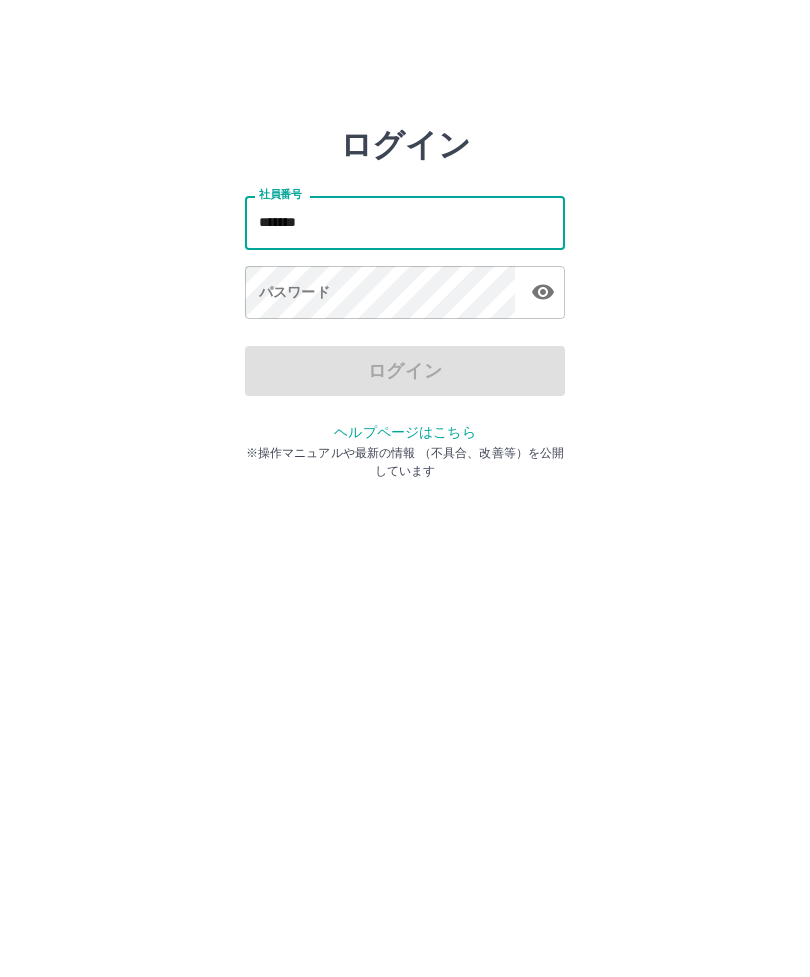 click on "*******" at bounding box center [405, 222] 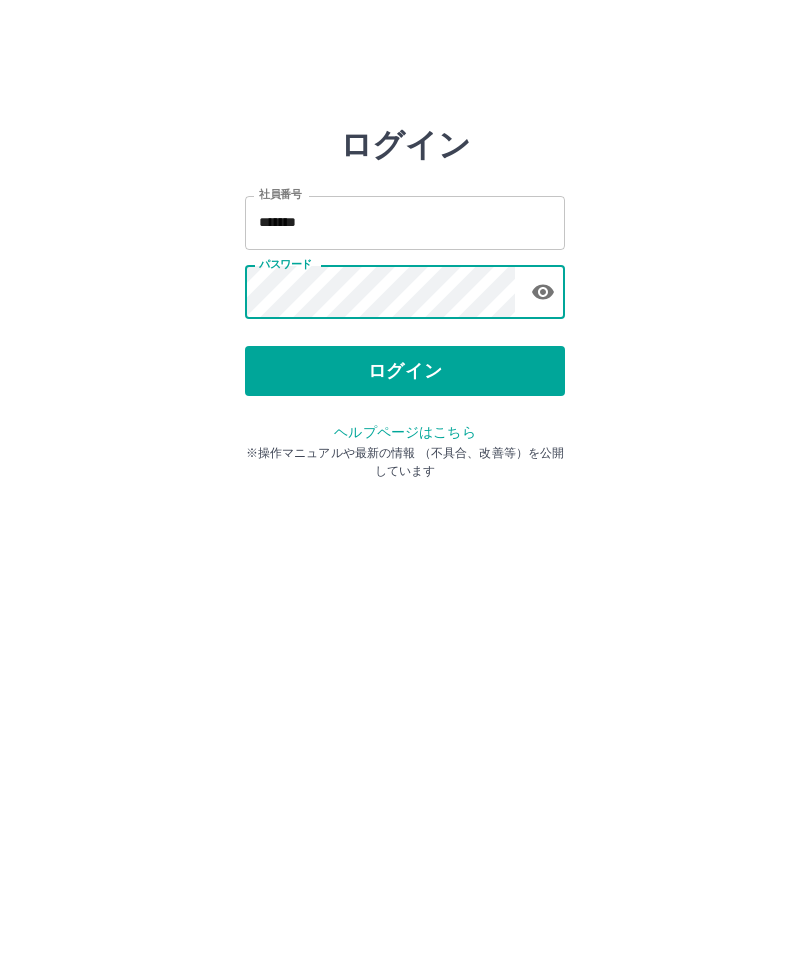 click on "ログイン" at bounding box center [405, 371] 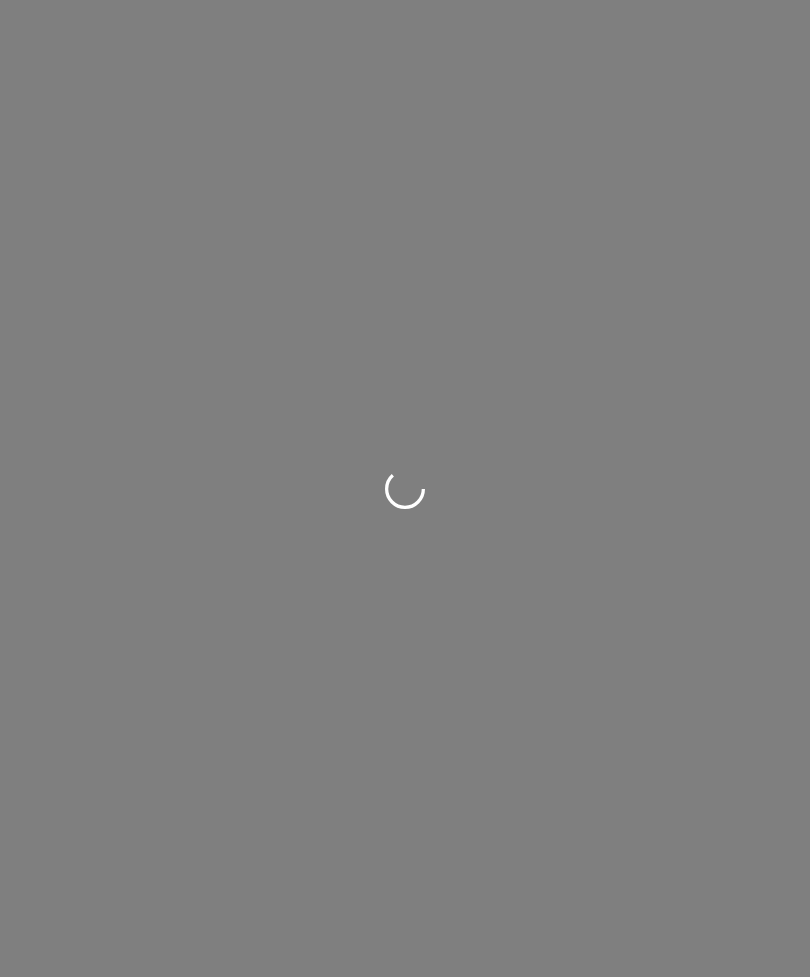 scroll, scrollTop: 0, scrollLeft: 0, axis: both 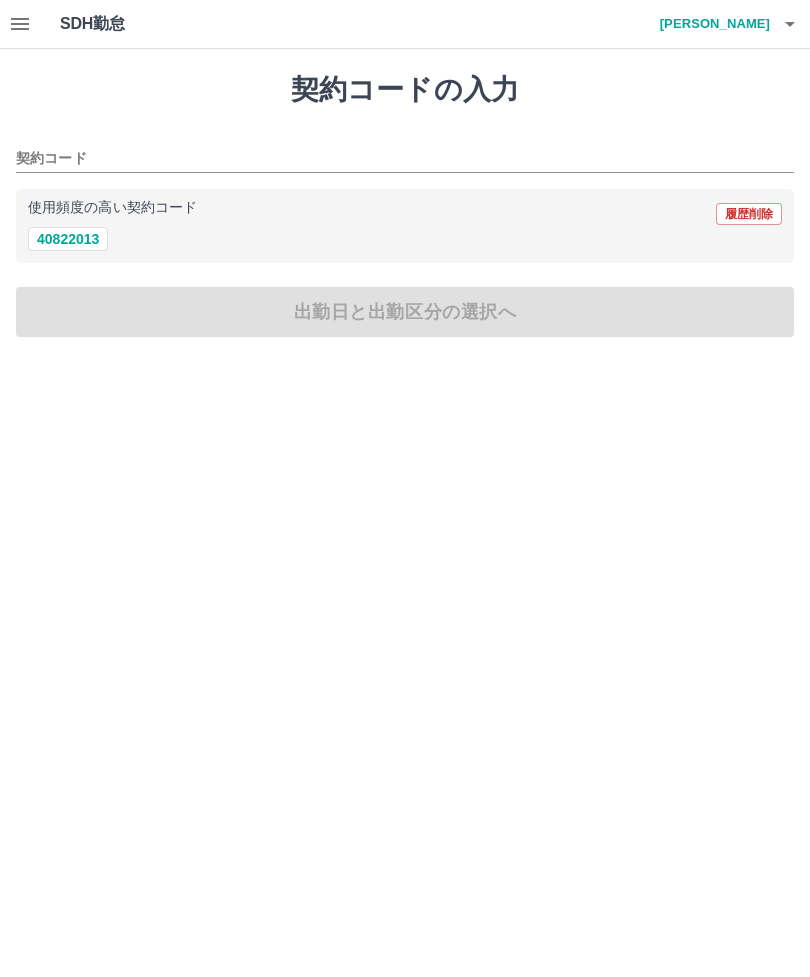 click on "40822013" at bounding box center [68, 239] 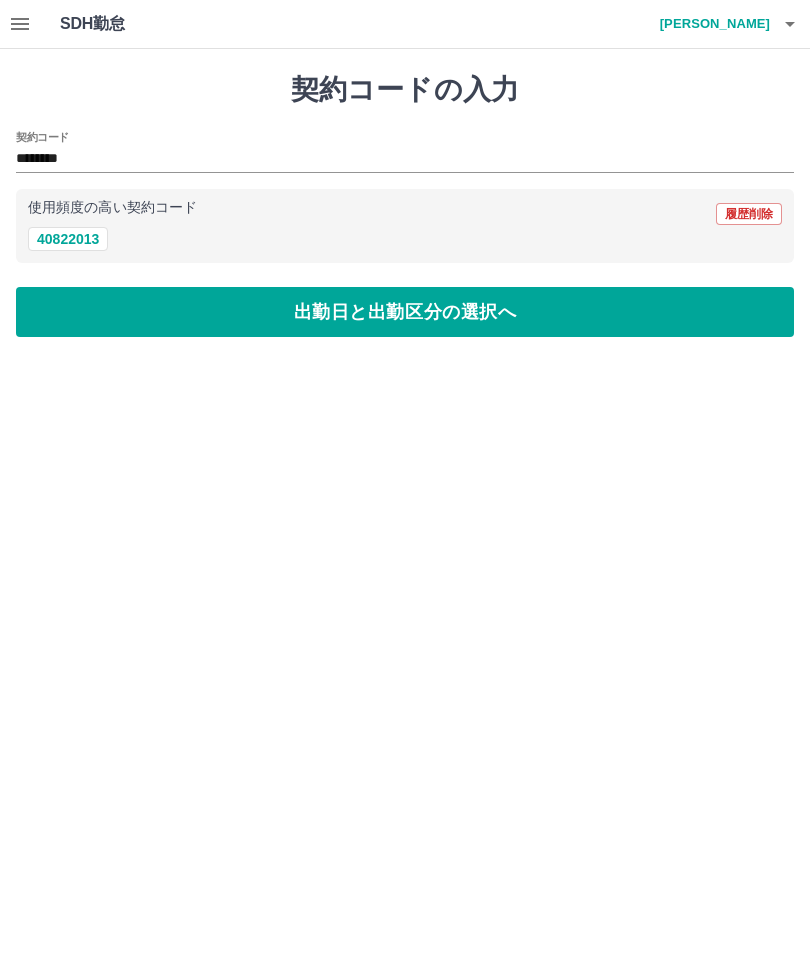 click on "出勤日と出勤区分の選択へ" at bounding box center [405, 312] 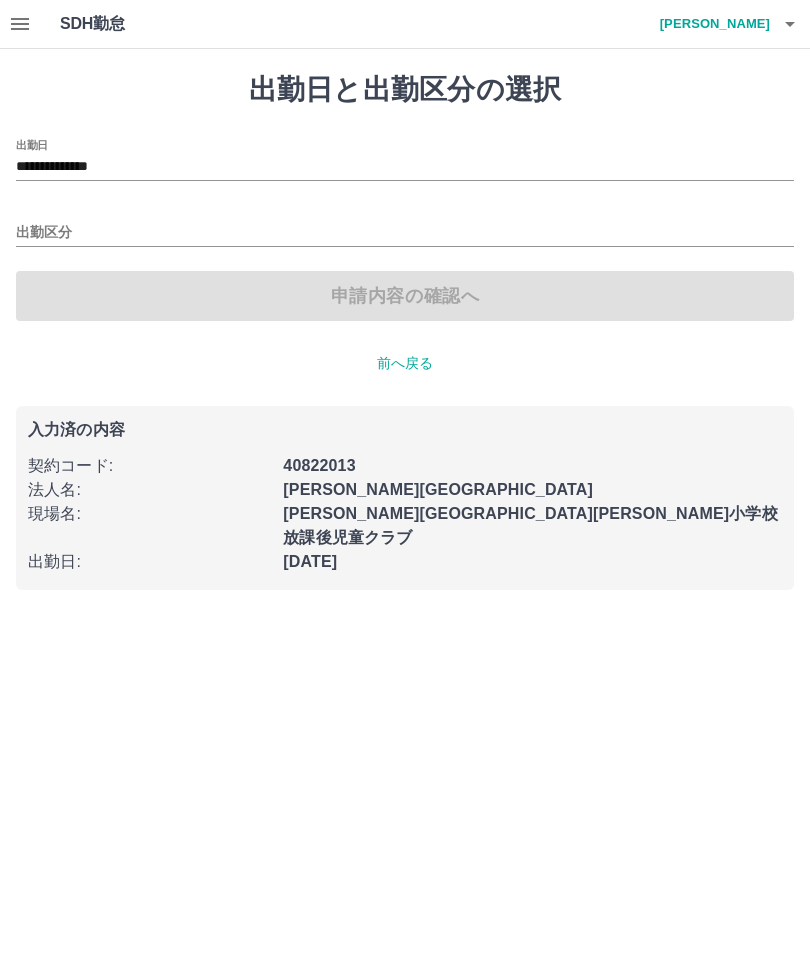 click on "出勤区分" at bounding box center [405, 233] 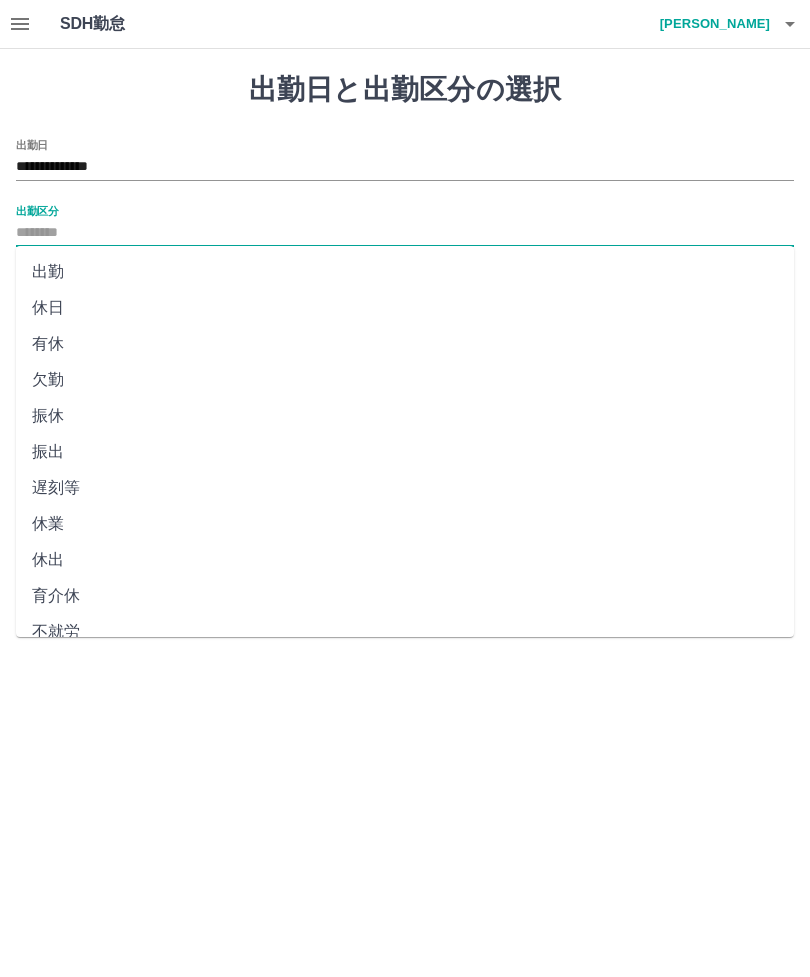 click on "出勤" at bounding box center (405, 272) 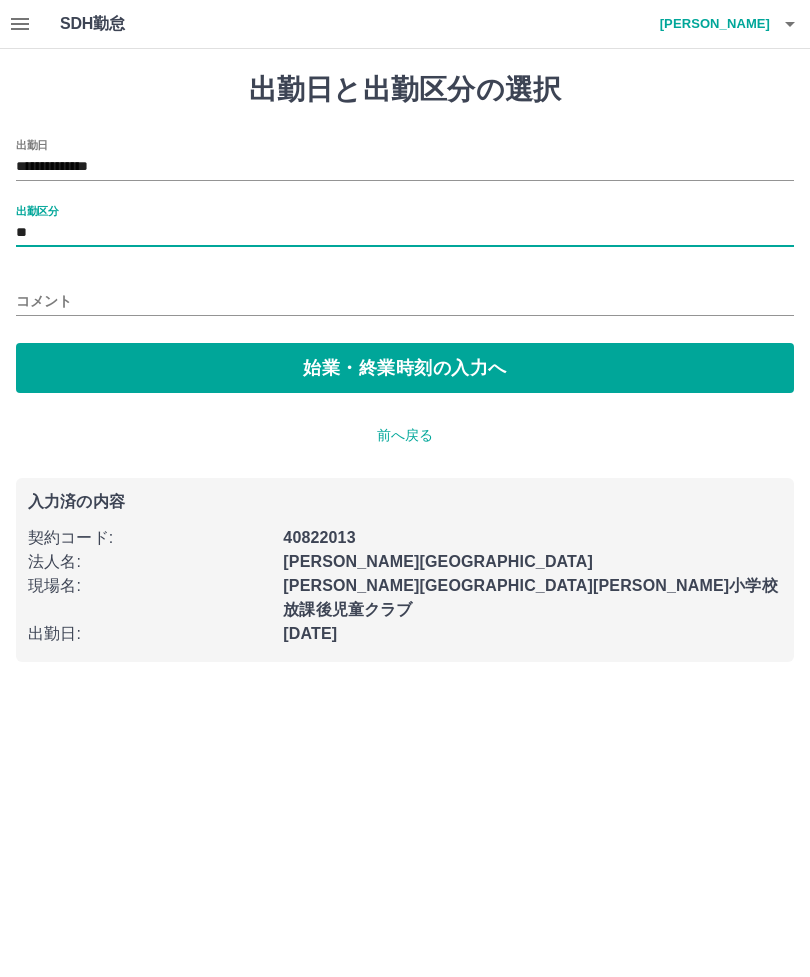 click on "始業・終業時刻の入力へ" at bounding box center (405, 368) 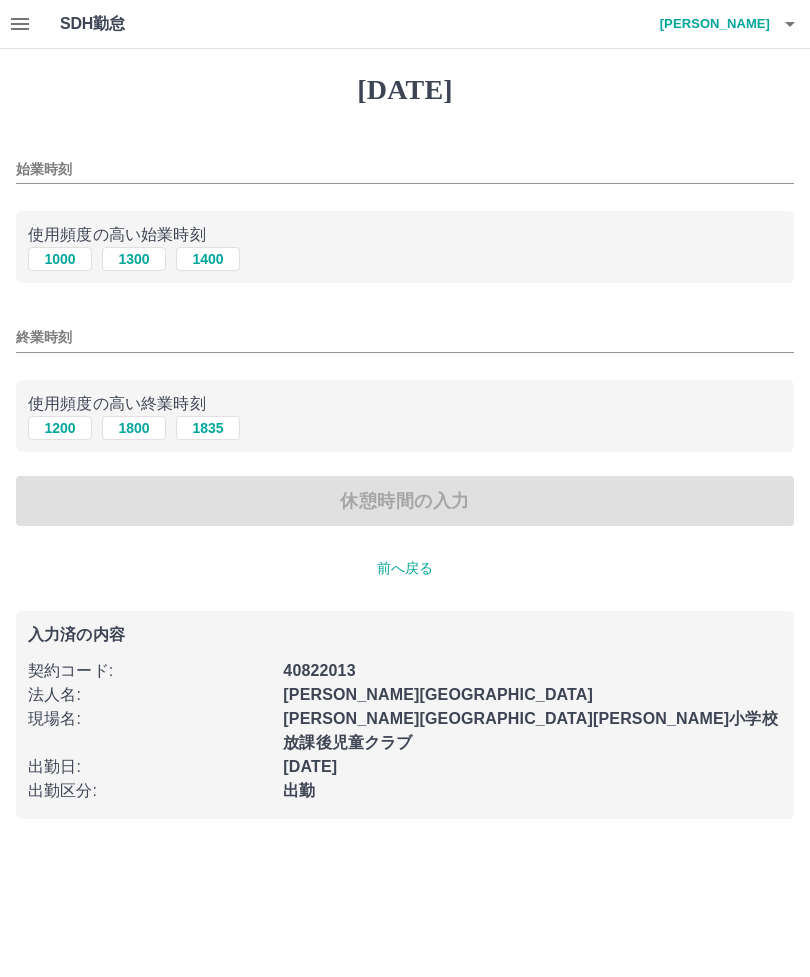 click on "1300" at bounding box center (134, 259) 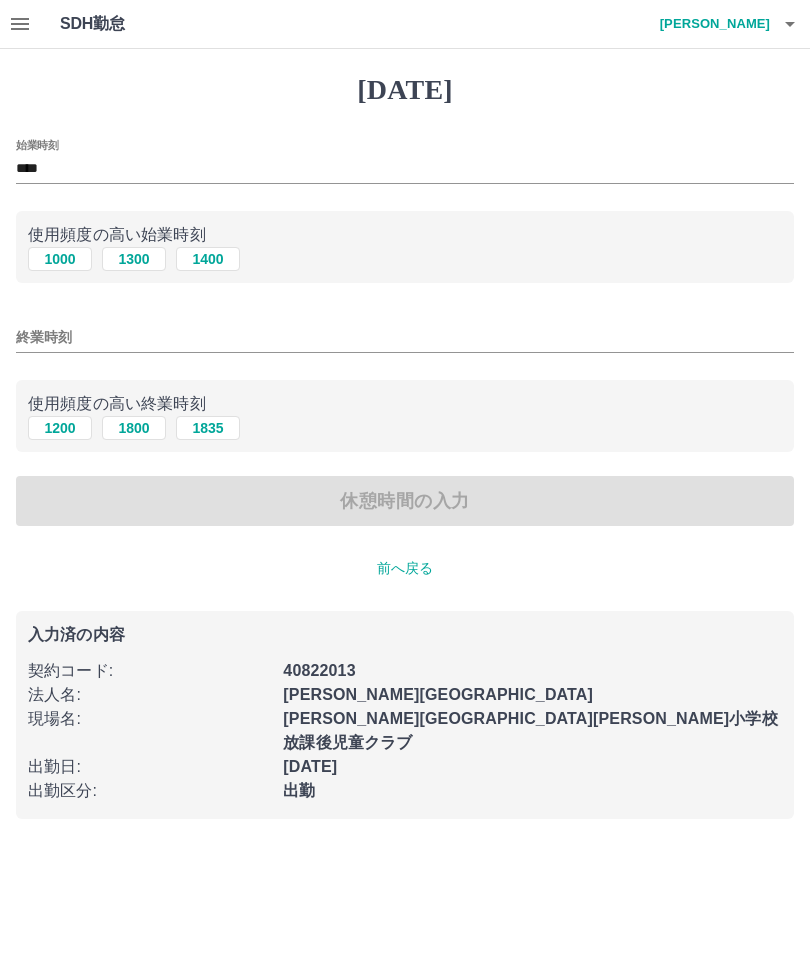 click on "終業時刻" at bounding box center (405, 337) 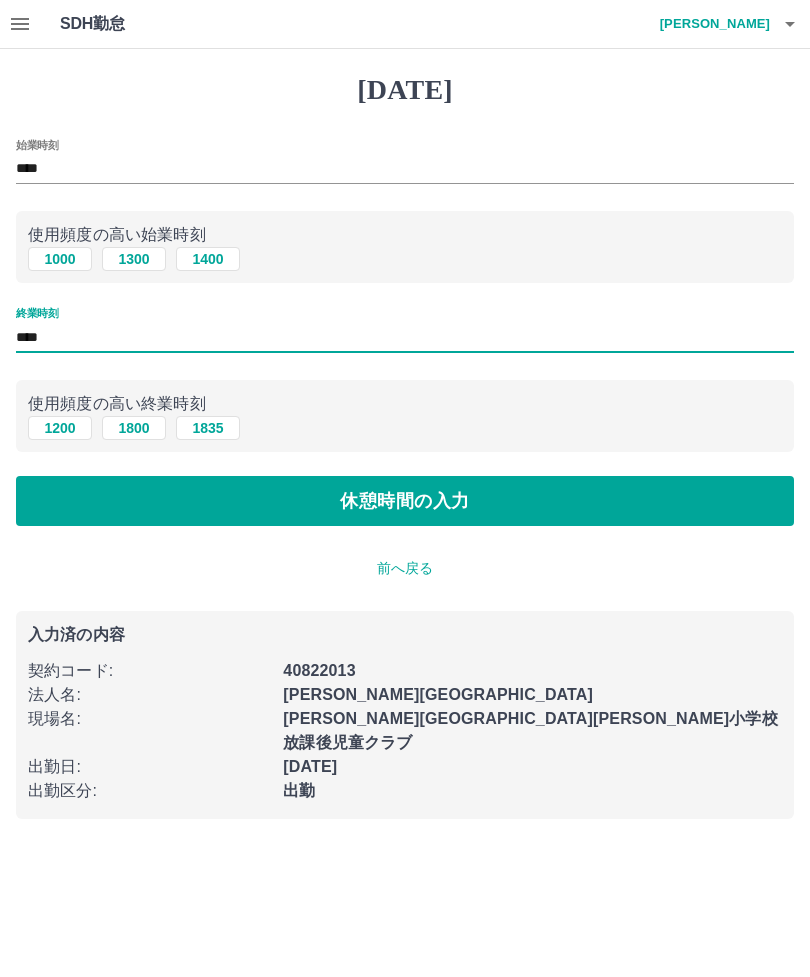 type on "****" 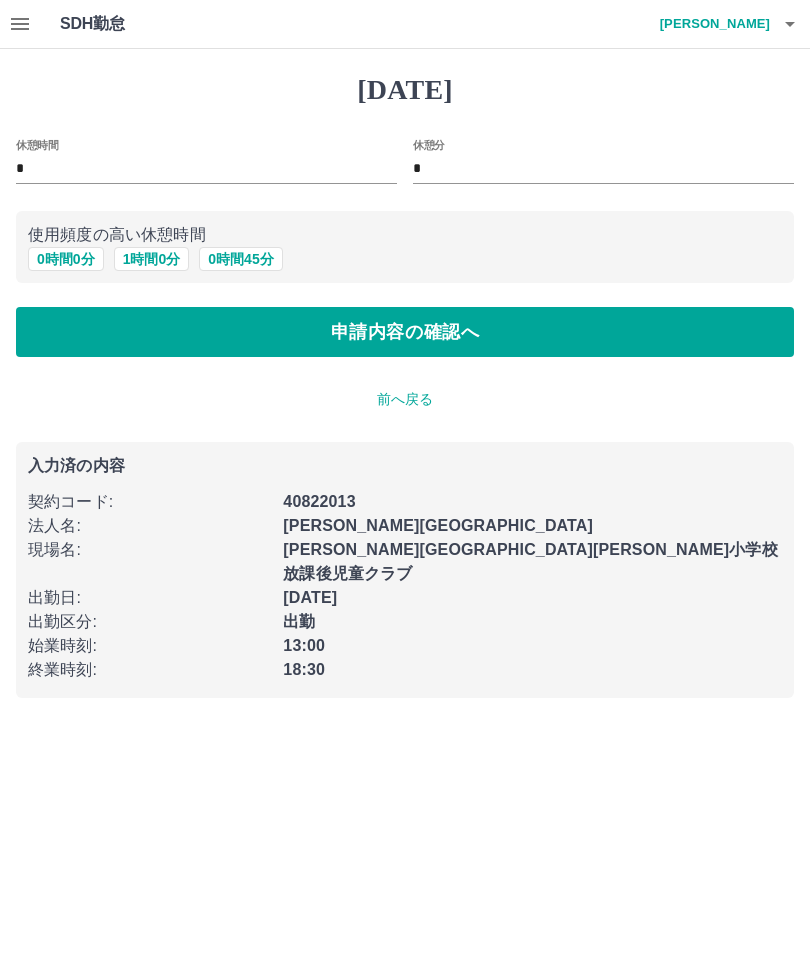 click on "0 時間 0 分" at bounding box center (66, 259) 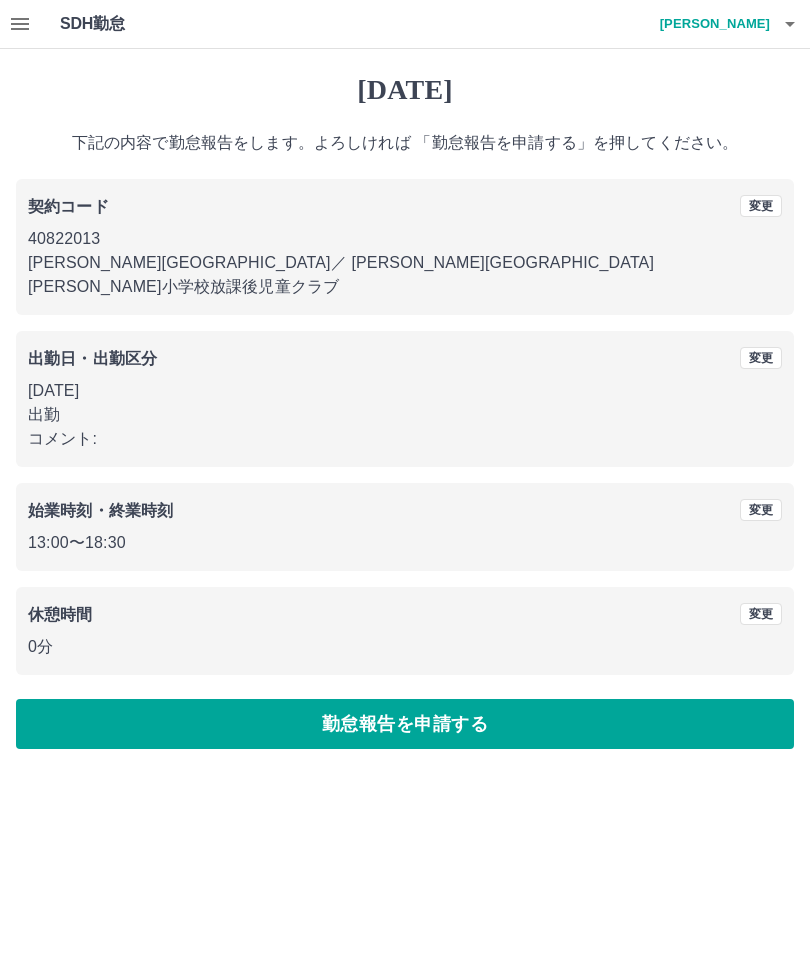 click on "勤怠報告を申請する" at bounding box center (405, 724) 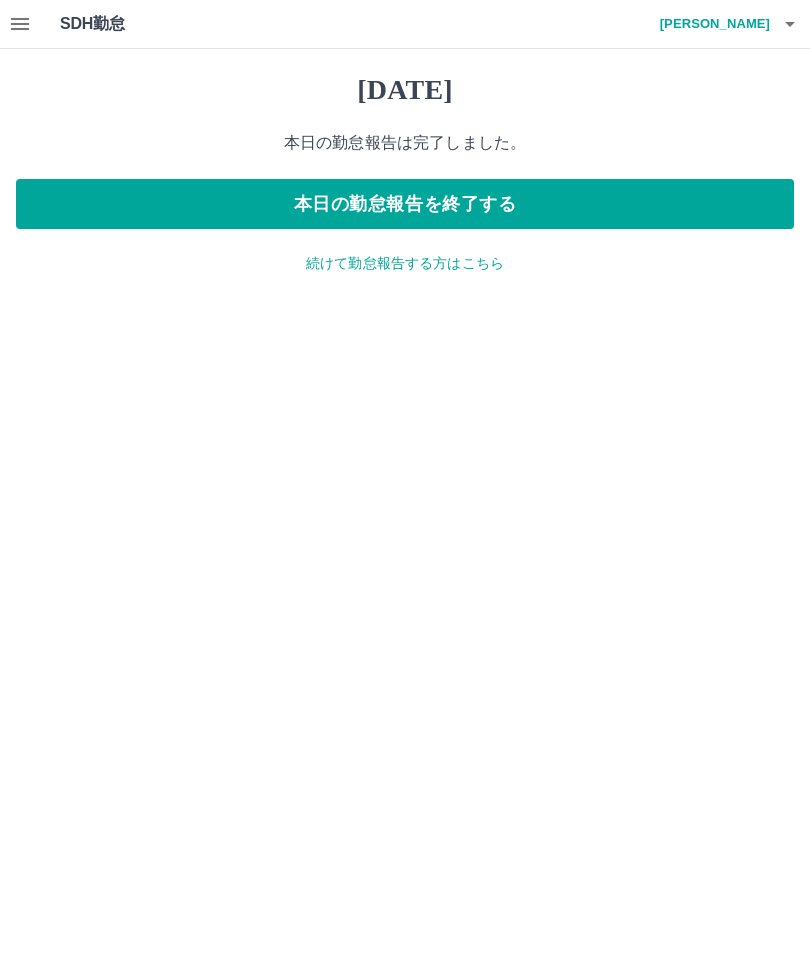 click at bounding box center [790, 24] 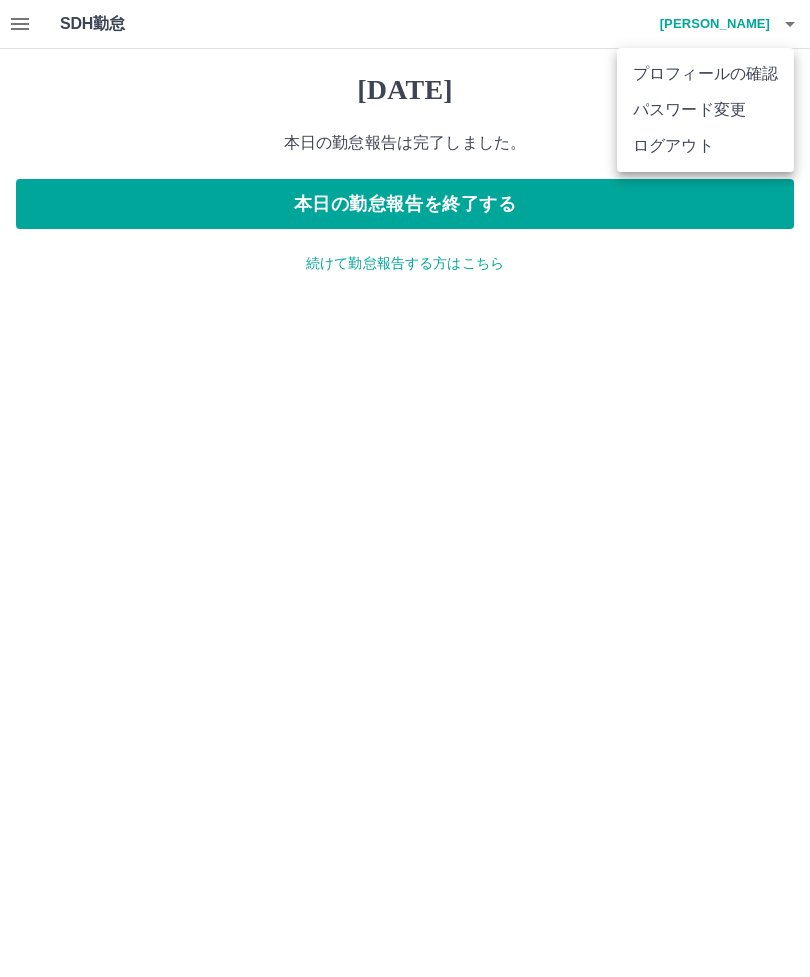 click on "ログアウト" at bounding box center (705, 146) 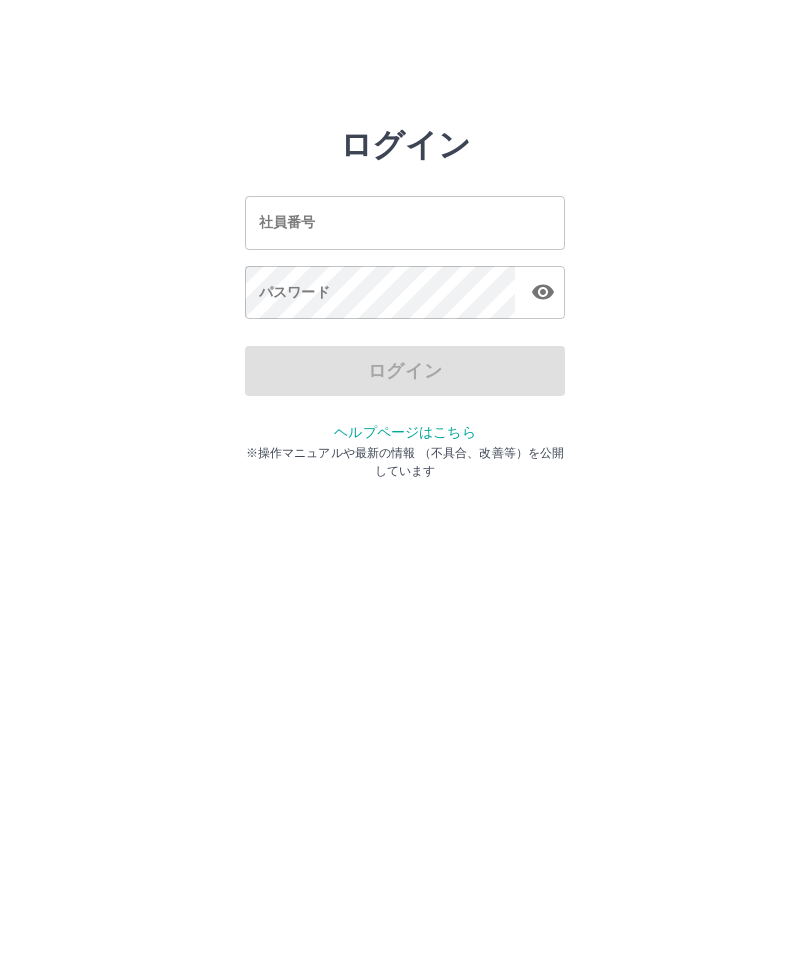 scroll, scrollTop: 0, scrollLeft: 0, axis: both 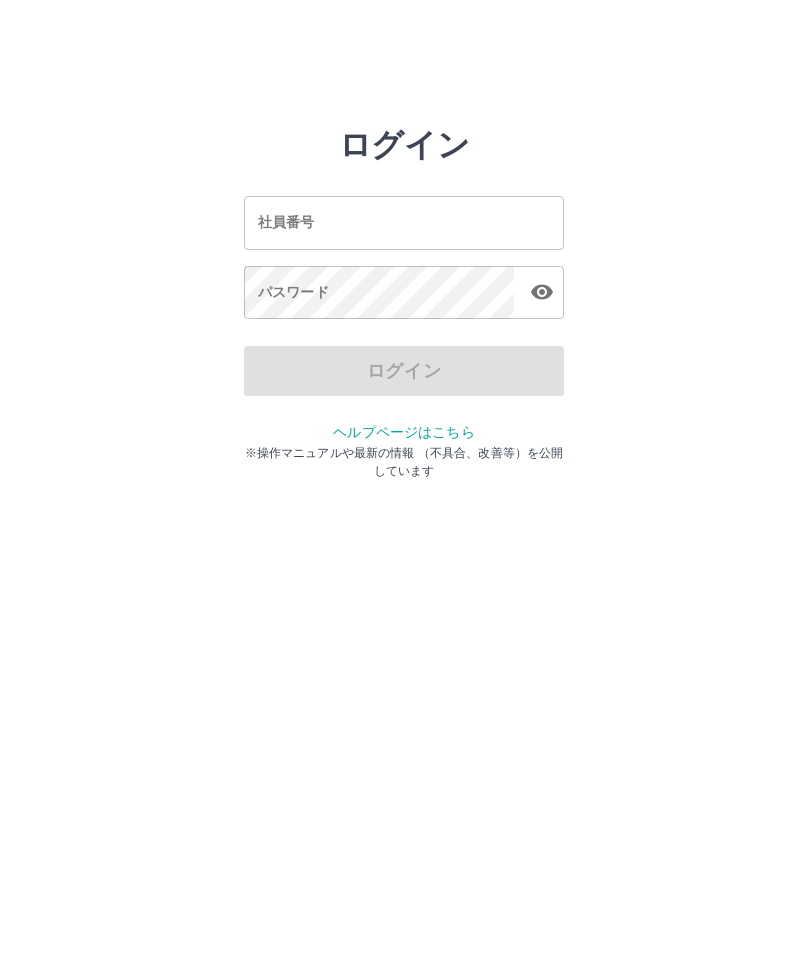 click on "ログイン 社員番号 社員番号 パスワード パスワード ログイン ヘルプページはこちら ※操作マニュアルや最新の情報 （不具合、改善等）を公開しています" at bounding box center (405, 223) 